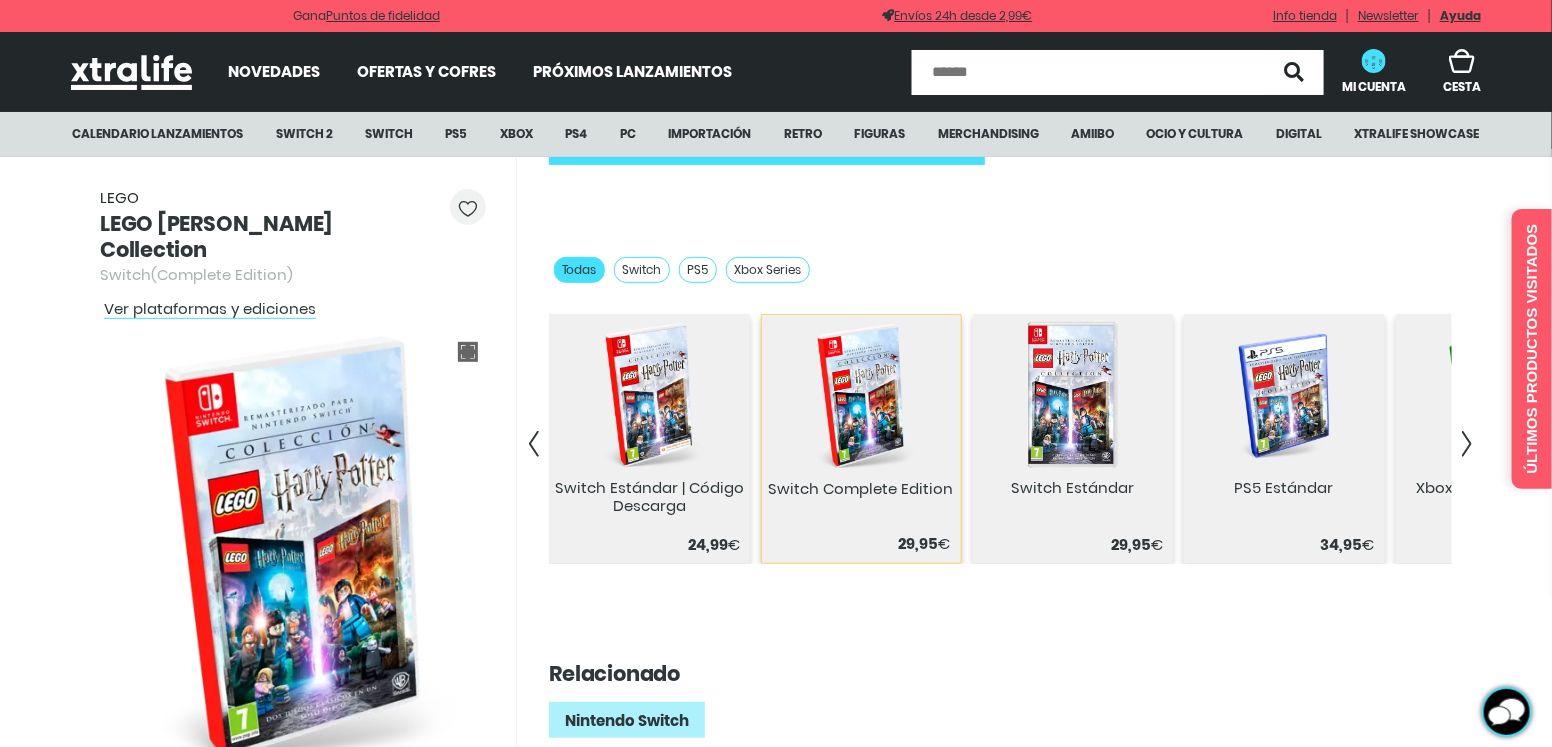 click at bounding box center (534, 444) 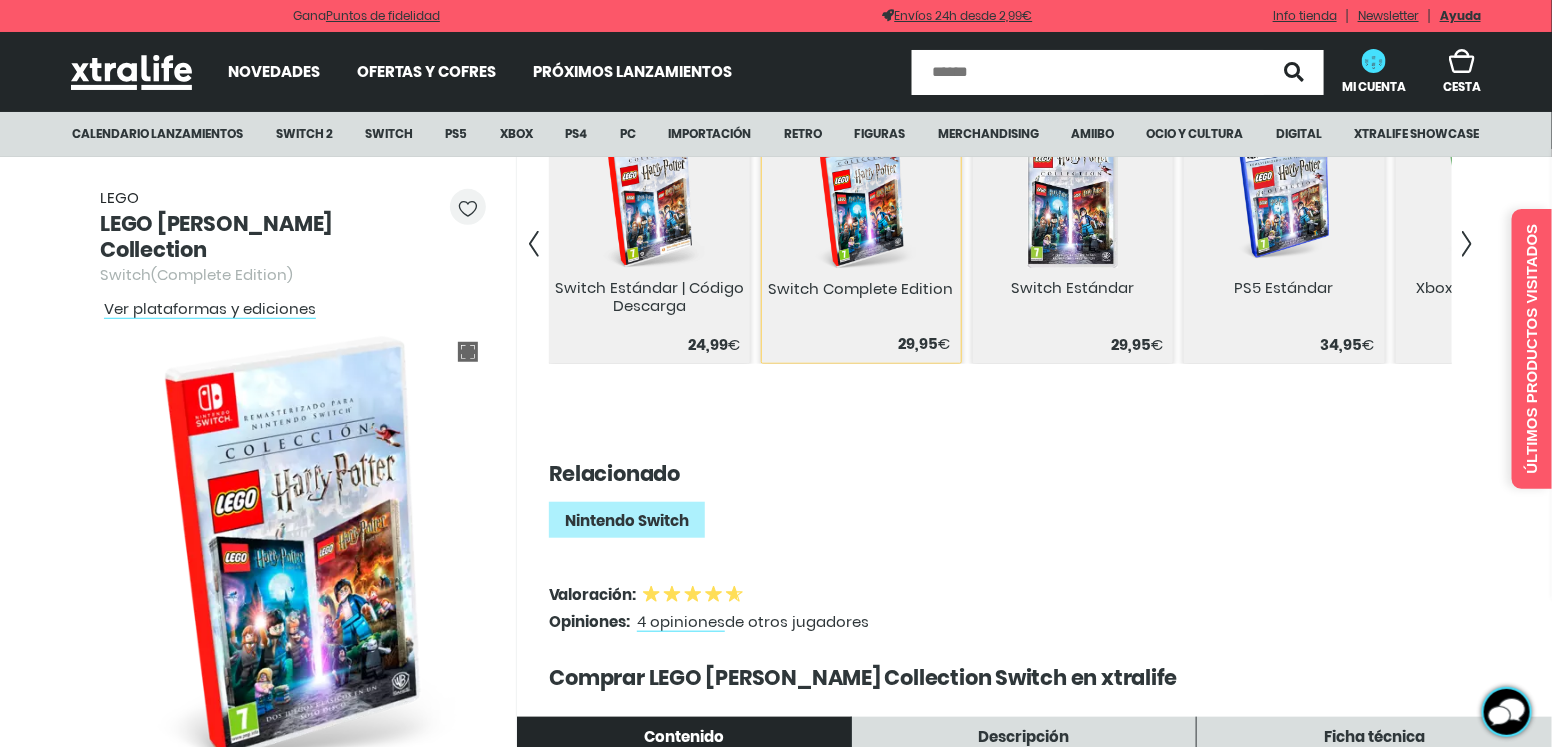 scroll, scrollTop: 0, scrollLeft: 0, axis: both 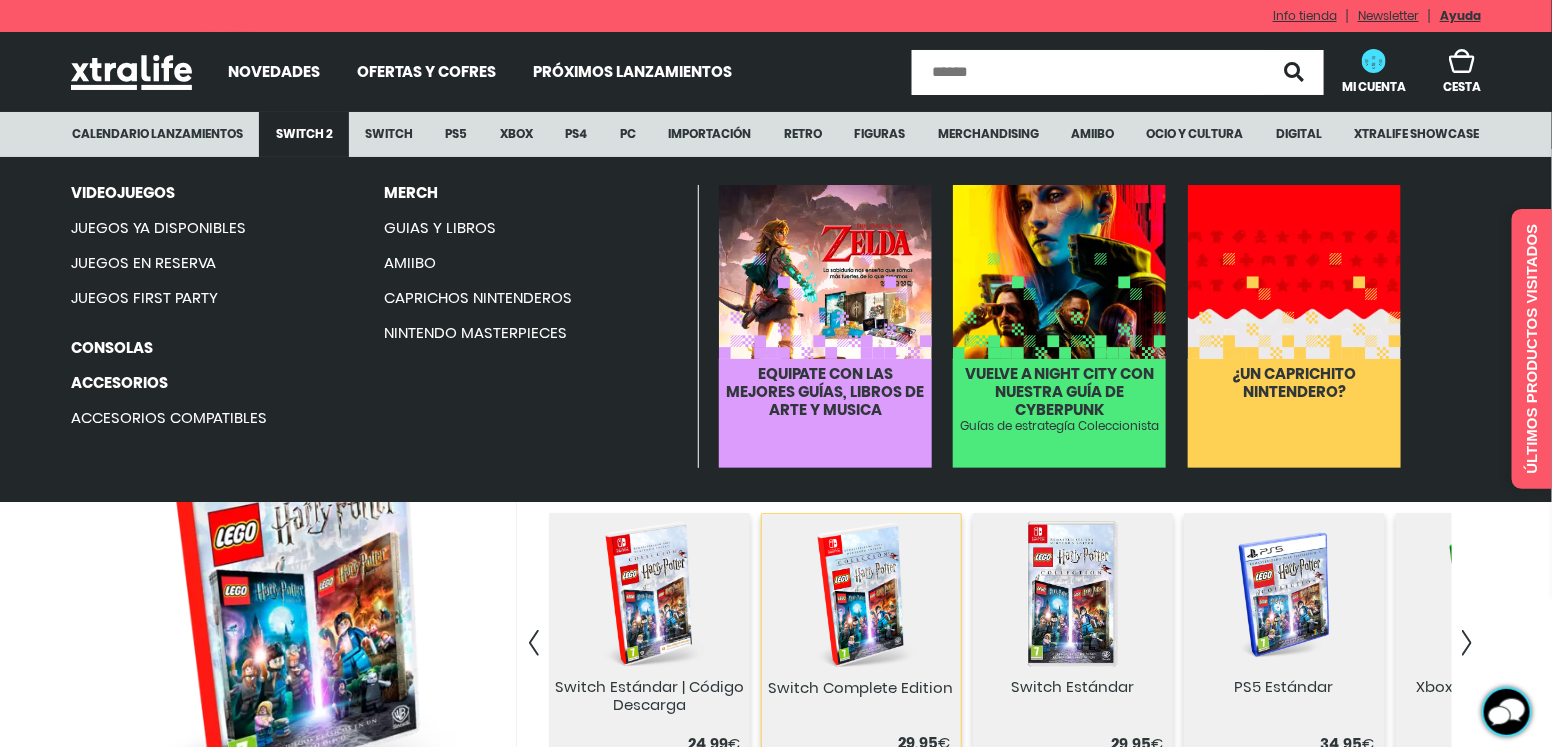 click on "Switch 2" at bounding box center [303, 134] 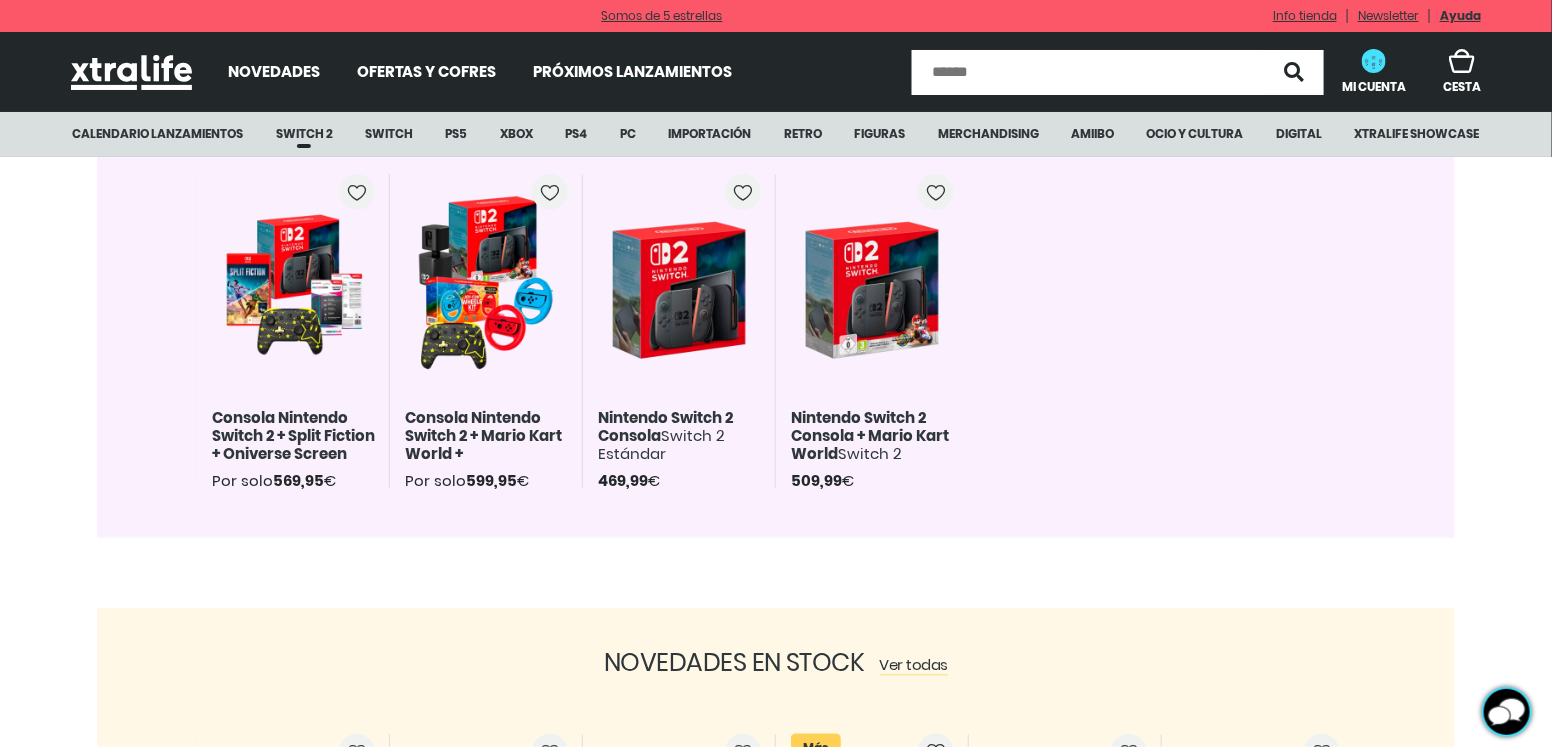 scroll, scrollTop: 199, scrollLeft: 0, axis: vertical 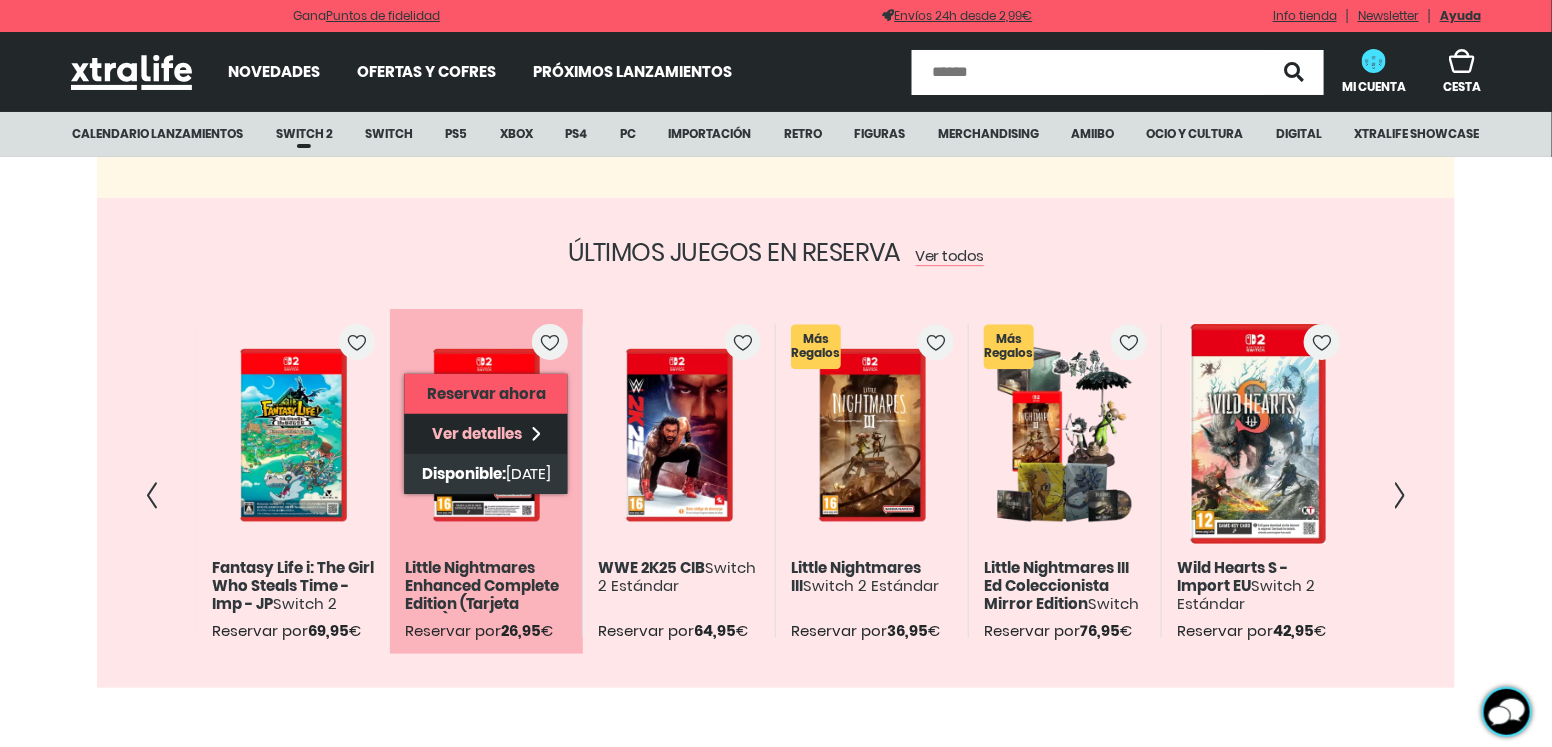 click on "Ver detalles" 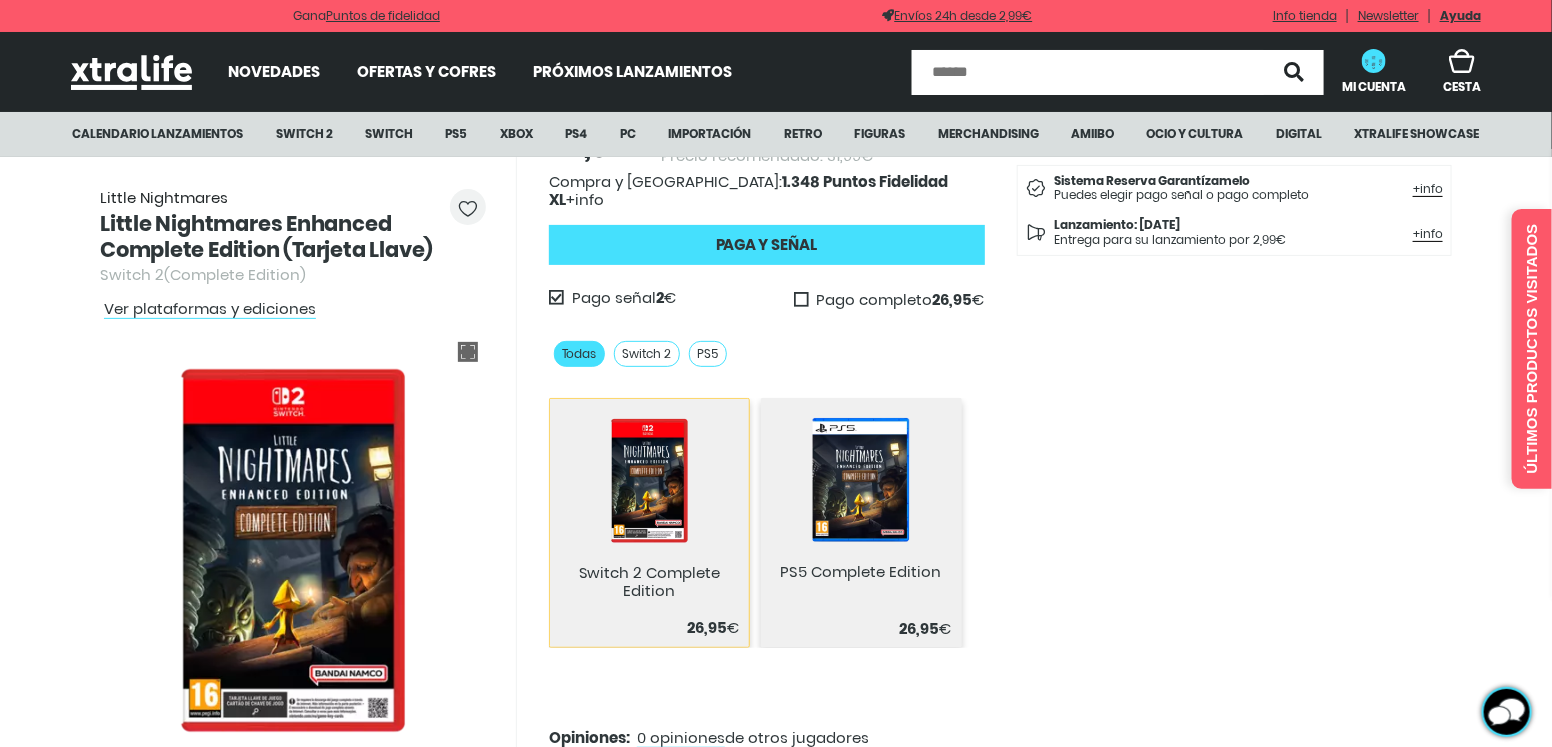 scroll, scrollTop: 0, scrollLeft: 0, axis: both 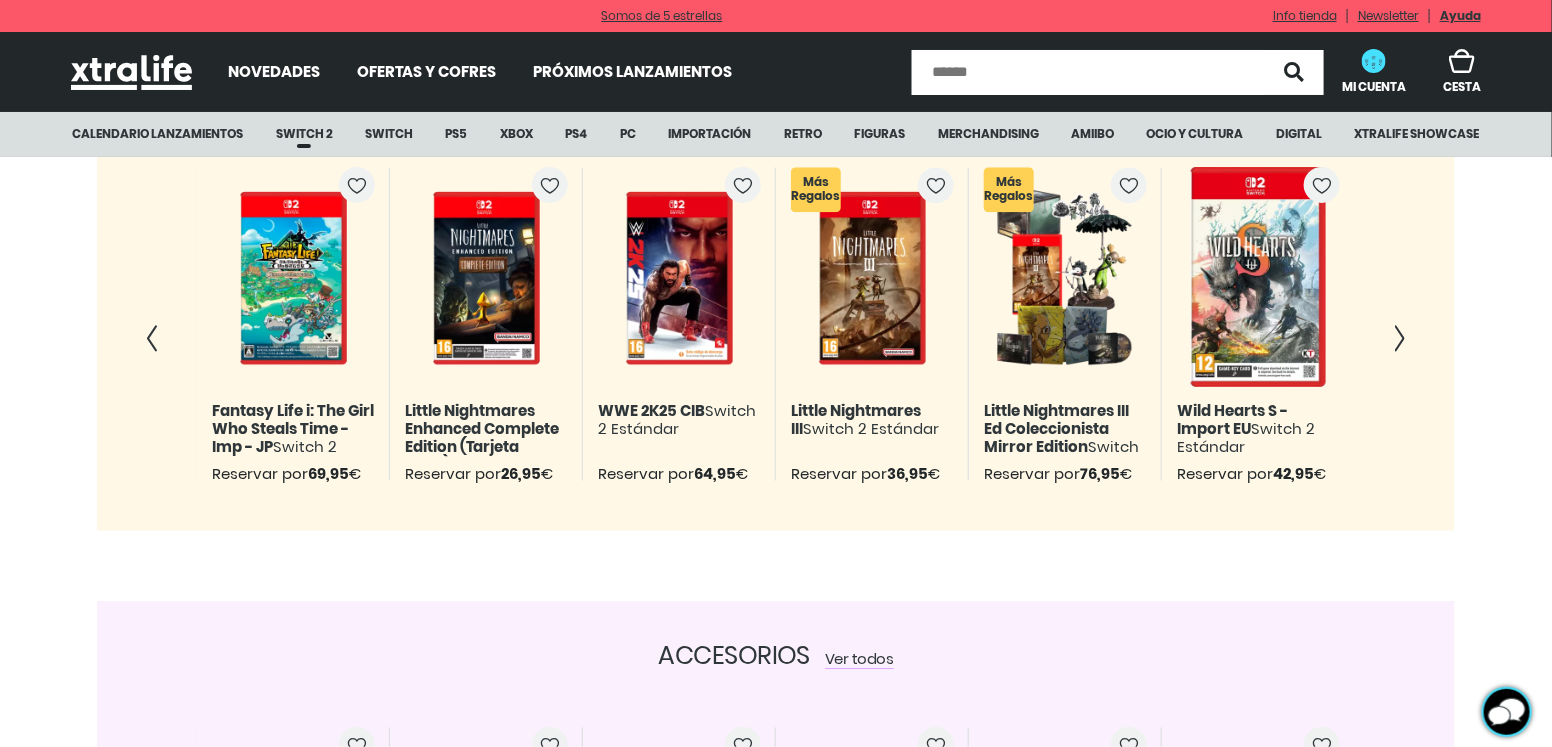 click 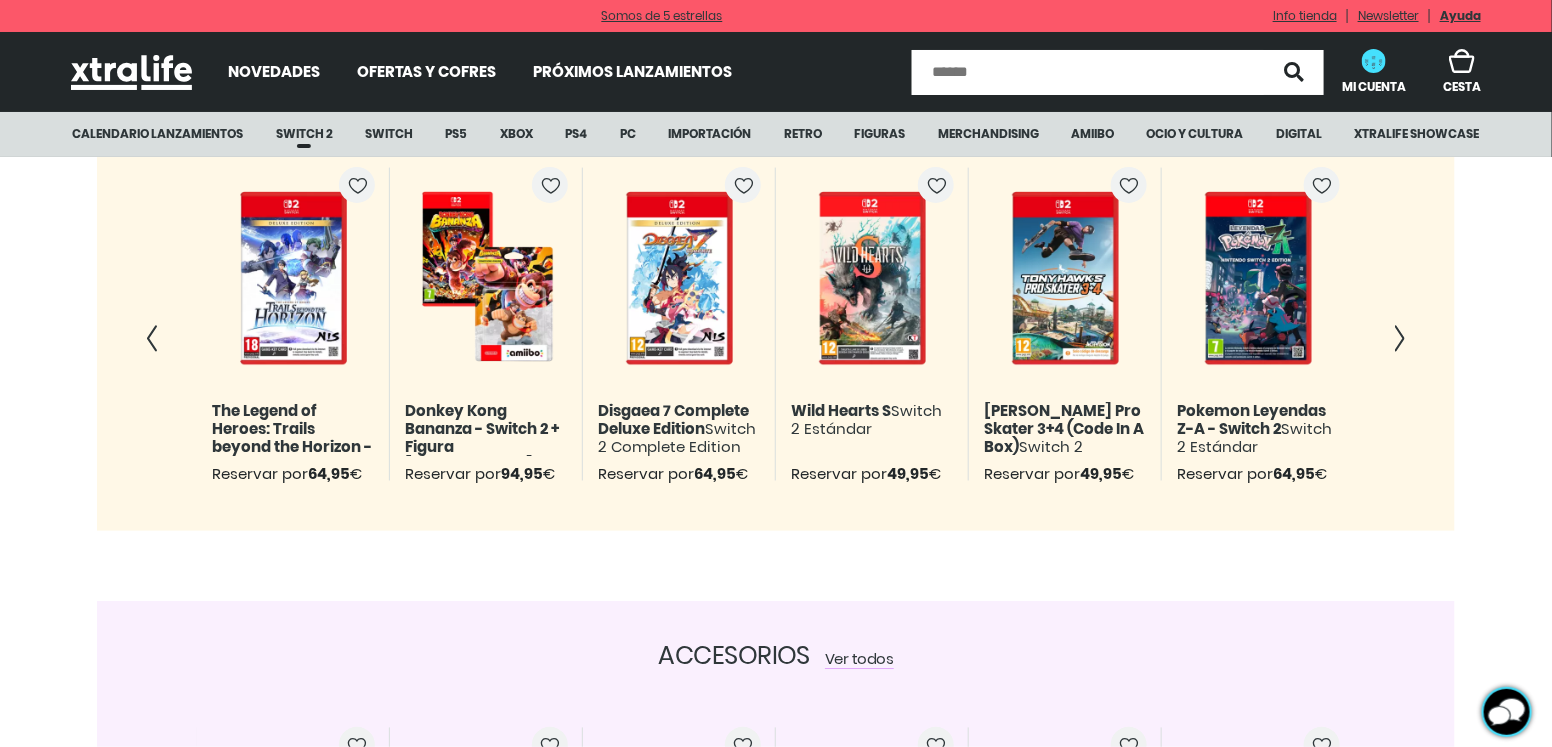 scroll, scrollTop: 0, scrollLeft: 1358, axis: horizontal 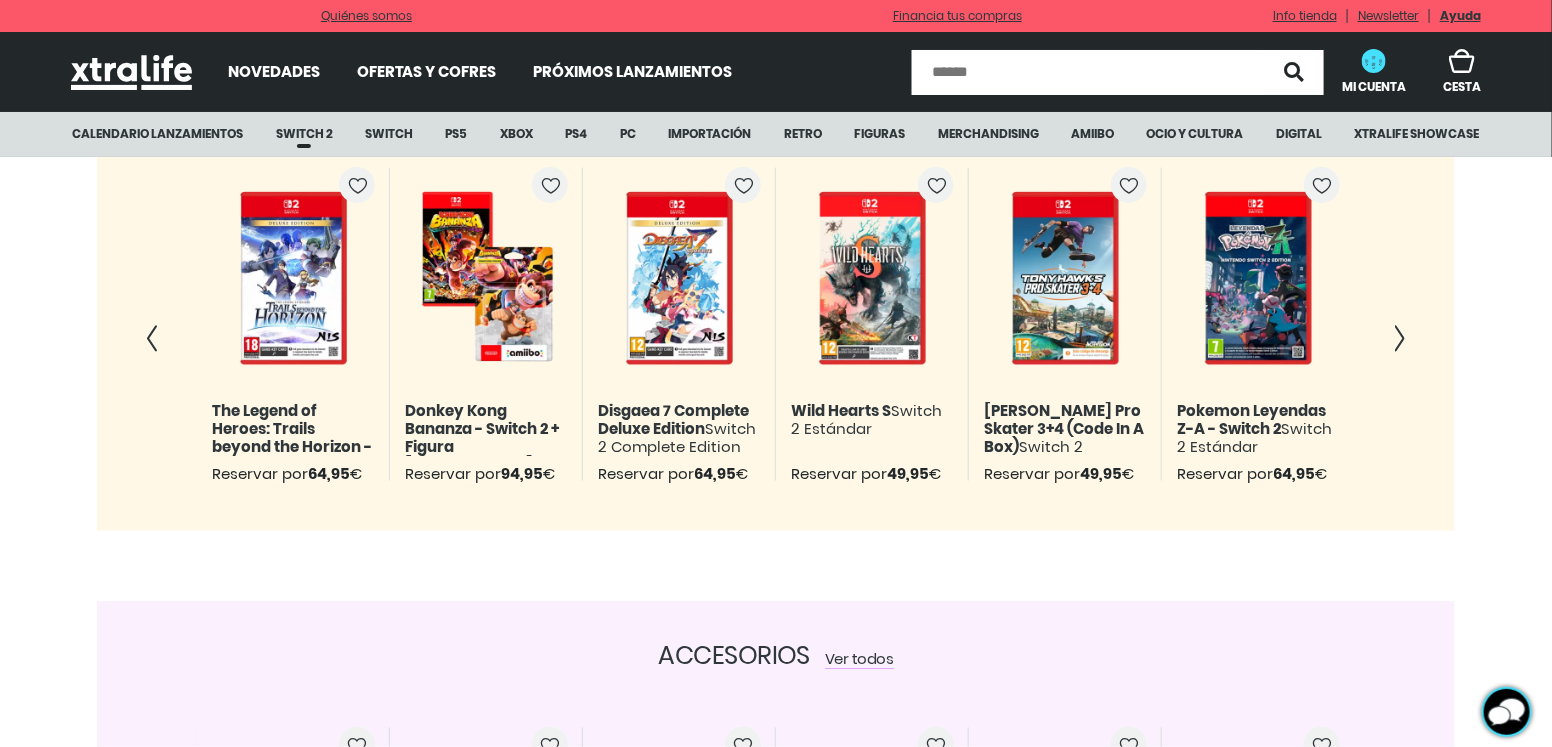 click on "ÚLTIMOS JUEGOS EN RESERVA  Ver todos Reserva  69,95 € Reservar ahora Ver detalles Disponible:  [DATE]   Fantasy Life i: The Girl Who Steals Time - Imp - JP  Switch 2 Estándar - [GEOGRAPHIC_DATA] Reservar por  69,95 € Reserva  26,95 € Reservar ahora Ver detalles Disponible:  [DATE]   Little Nightmares Enhanced Complete Edition (Tarjeta Llave)  Switch 2 Complete Edition Reservar por  26,95 € Reserva  64,95 € Reservar ahora Ver detalles Disponible:  [DATE]   WWE 2K25 CIB  Switch 2 Estándar Reservar por  64,95 € Más Regalos Reserva  36,95 € Reservar ahora Ver detalles Disponible:  [DATE]   Little Nightmares III  Switch 2 Estándar Reservar por  36,95 € Más Regalos Reserva  76,95 € Reservar ahora Ver detalles Disponible:  [DATE]   Little Nightmares III Ed Coleccionista Mirror Edition  Switch 2 Collector's Edition Reservar por  76,95 € Reserva  42,95 € Reservar ahora Ver detalles Disponible:  [DATE]   Wild Hearts S - Import EU  Switch 2 Estándar Reservar por  42,95" 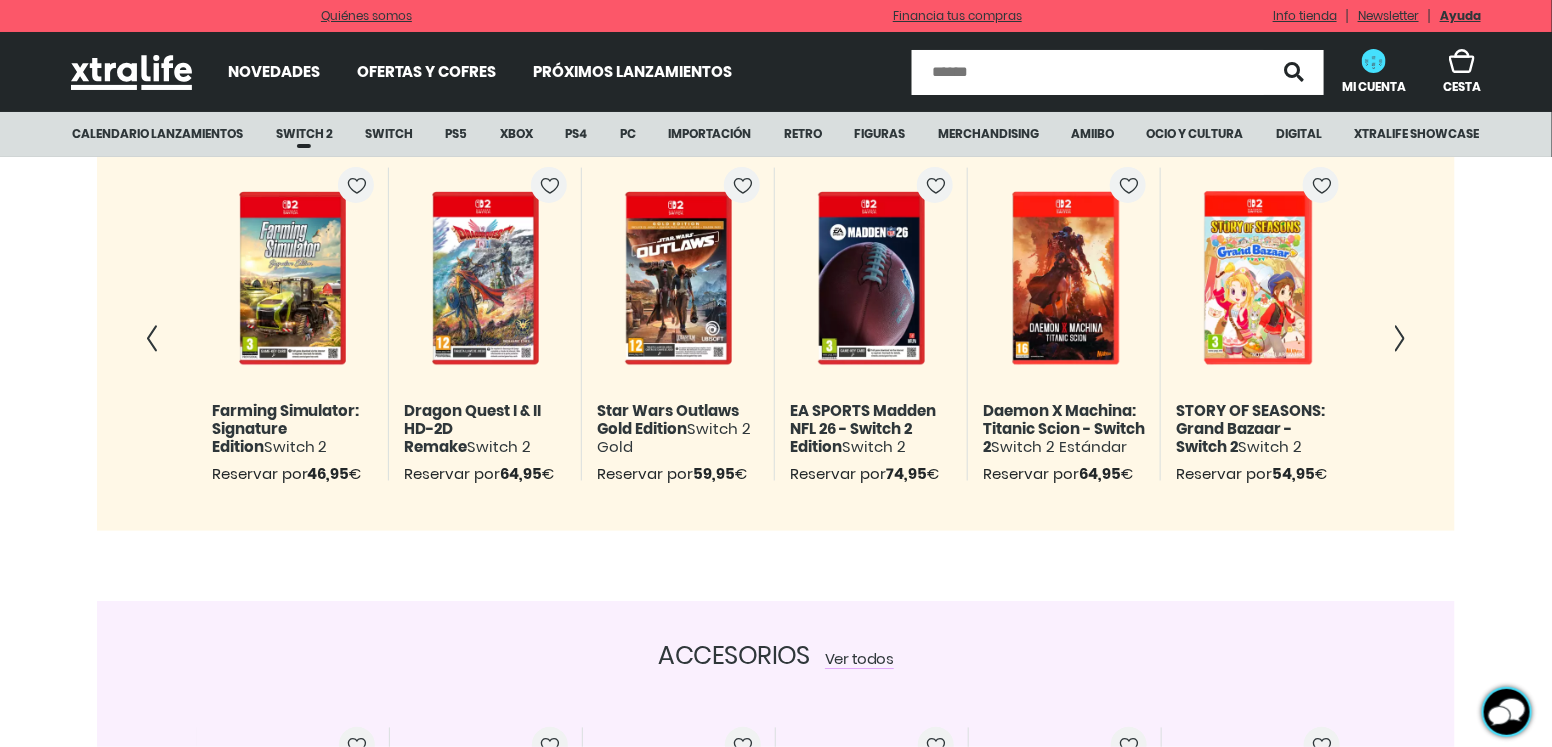 scroll, scrollTop: 0, scrollLeft: 2717, axis: horizontal 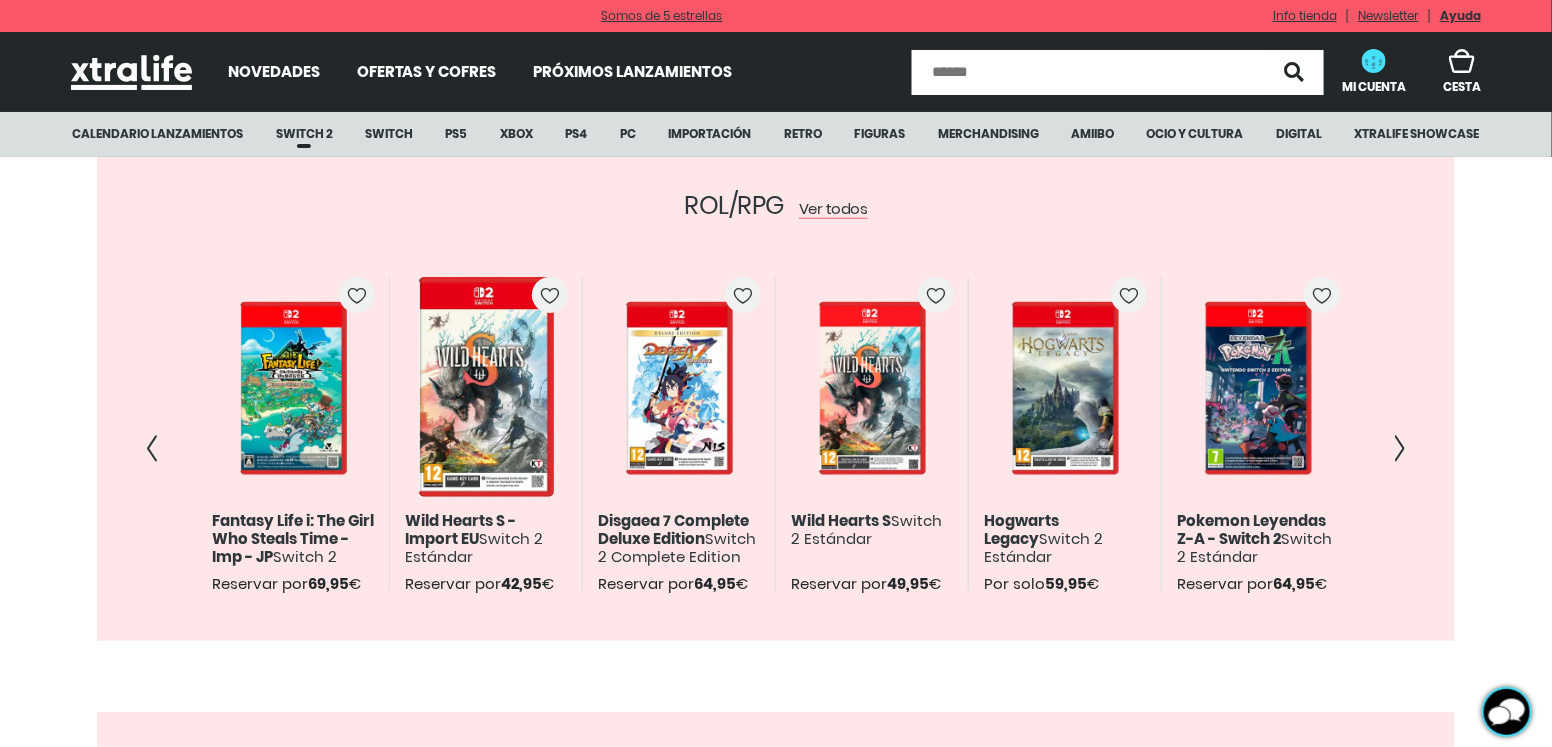 click on "ROL/RPG  Ver todos Reserva  69,95 € Reservar ahora Ver detalles Disponible:  [DATE]   Fantasy Life i: The Girl Who Steals Time - Imp - JP  Switch 2 Estándar - [GEOGRAPHIC_DATA] Reservar por  69,95 € Reserva  42,95 € Reservar ahora Ver detalles Disponible:  [DATE]   Wild Hearts S - Import EU  Switch 2 Estándar Reservar por  42,95 € Reserva  64,95 € Reservar ahora Ver detalles Disponible:  [DATE]   Disgaea 7 Complete  Deluxe Edition  Switch 2 Complete Edition Reservar por  64,95 € Reserva  49,95 € Reservar ahora Ver detalles Disponible:  [DATE]   Wild Hearts S  Switch 2 Estándar Reservar por  49,95 € 59,95 € Añadir a cesta Ver detalles  Hogwarts Legacy  Switch 2 Estándar Por solo  59,95 € Reserva  64,95 € Reservar ahora Ver detalles Disponible:  [DATE]   Pokemon Leyendas Z-A - Switch 2  Switch 2 Estándar Reservar por  64,95 € Reserva  64,95 € Reservar ahora Ver detalles Disponible:  [DATE]   Dragon Quest  I & II HD-2D Remake  Switch 2 Estándar Reservar por" 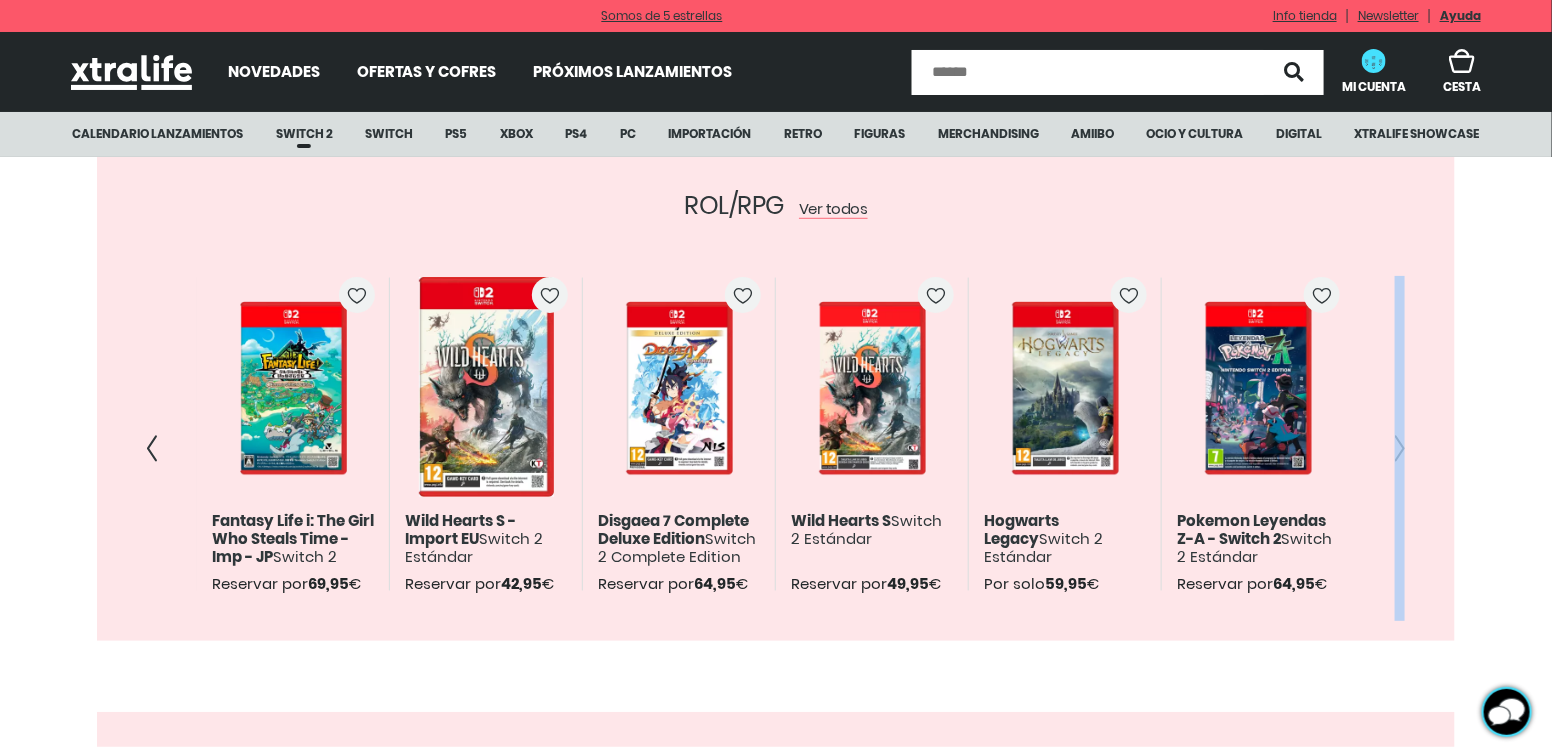 click on "ROL/RPG  Ver todos Reserva  69,95 € Reservar ahora Ver detalles Disponible:  [DATE]   Fantasy Life i: The Girl Who Steals Time - Imp - JP  Switch 2 Estándar - [GEOGRAPHIC_DATA] Reservar por  69,95 € Reserva  42,95 € Reservar ahora Ver detalles Disponible:  [DATE]   Wild Hearts S - Import EU  Switch 2 Estándar Reservar por  42,95 € Reserva  64,95 € Reservar ahora Ver detalles Disponible:  [DATE]   Disgaea 7 Complete  Deluxe Edition  Switch 2 Complete Edition Reservar por  64,95 € Reserva  49,95 € Reservar ahora Ver detalles Disponible:  [DATE]   Wild Hearts S  Switch 2 Estándar Reservar por  49,95 € 59,95 € Añadir a cesta Ver detalles  Hogwarts Legacy  Switch 2 Estándar Por solo  59,95 € Reserva  64,95 € Reservar ahora Ver detalles Disponible:  [DATE]   Pokemon Leyendas Z-A - Switch 2  Switch 2 Estándar Reservar por  64,95 € Reserva  64,95 € Reservar ahora Ver detalles Disponible:  [DATE]   Dragon Quest  I & II HD-2D Remake  Switch 2 Estándar Reservar por" 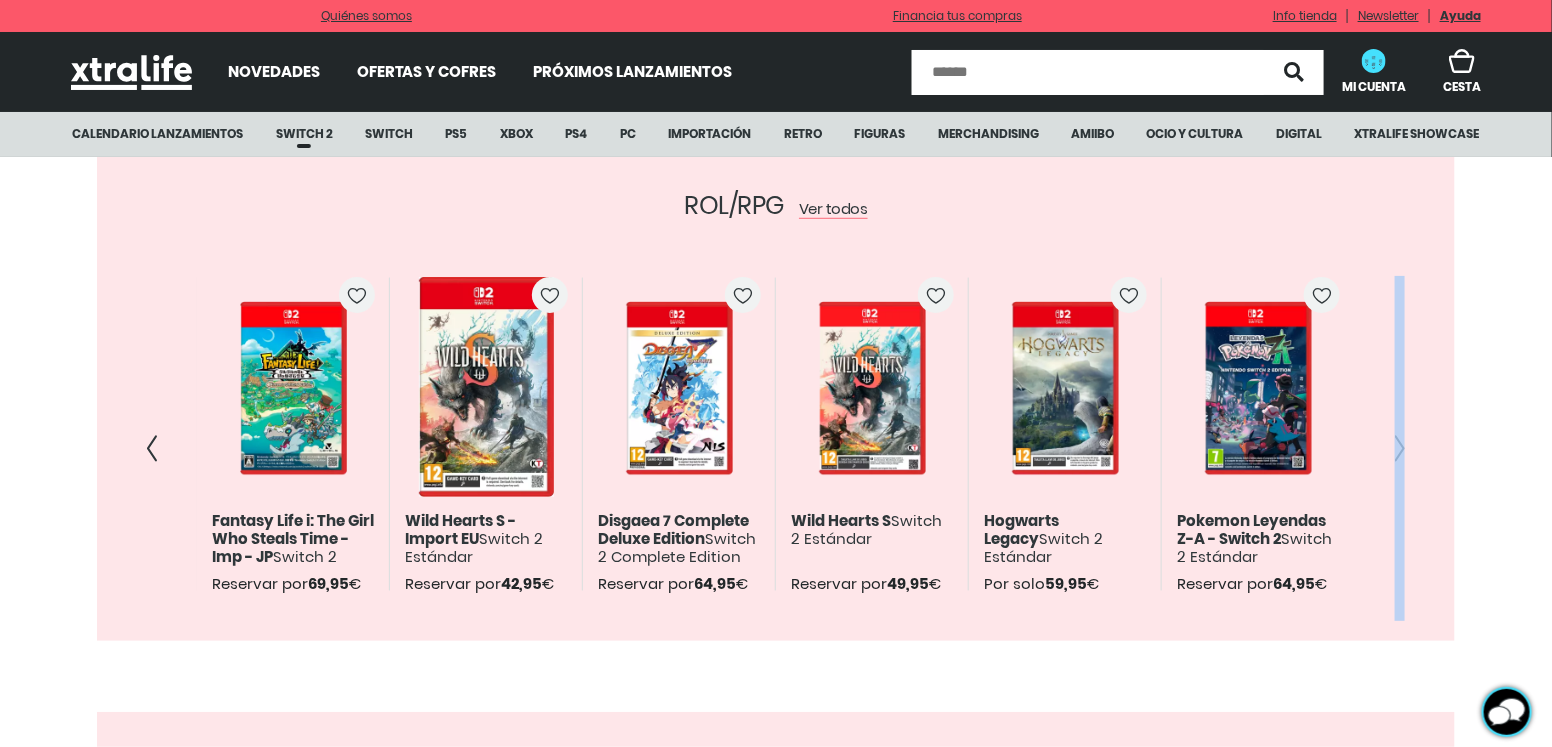 scroll, scrollTop: 0, scrollLeft: 6793, axis: horizontal 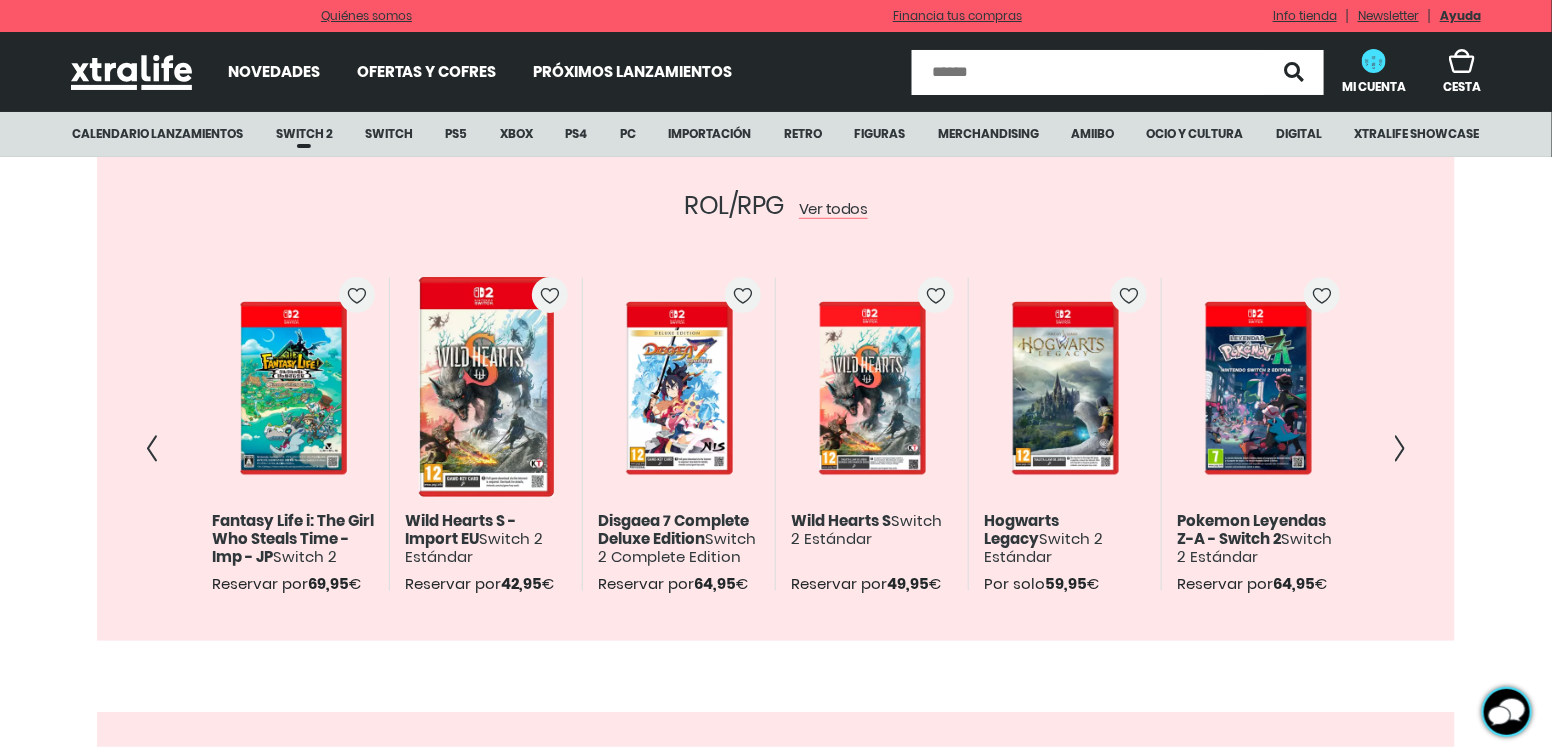 click on "ROL/RPG  Ver todos Reserva  69,95 € Reservar ahora Ver detalles Disponible:  [DATE]   Fantasy Life i: The Girl Who Steals Time - Imp - JP  Switch 2 Estándar - [GEOGRAPHIC_DATA] Reservar por  69,95 € Reserva  42,95 € Reservar ahora Ver detalles Disponible:  [DATE]   Wild Hearts S - Import EU  Switch 2 Estándar Reservar por  42,95 € Reserva  64,95 € Reservar ahora Ver detalles Disponible:  [DATE]   Disgaea 7 Complete  Deluxe Edition  Switch 2 Complete Edition Reservar por  64,95 € Reserva  49,95 € Reservar ahora Ver detalles Disponible:  [DATE]   Wild Hearts S  Switch 2 Estándar Reservar por  49,95 € 59,95 € Añadir a cesta Ver detalles  Hogwarts Legacy  Switch 2 Estándar Por solo  59,95 € Reserva  64,95 € Reservar ahora Ver detalles Disponible:  [DATE]   Pokemon Leyendas Z-A - Switch 2  Switch 2 Estándar Reservar por  64,95 € Reserva  64,95 € Reservar ahora Ver detalles Disponible:  [DATE]   Dragon Quest  I & II HD-2D Remake  Switch 2 Estándar Reservar por" 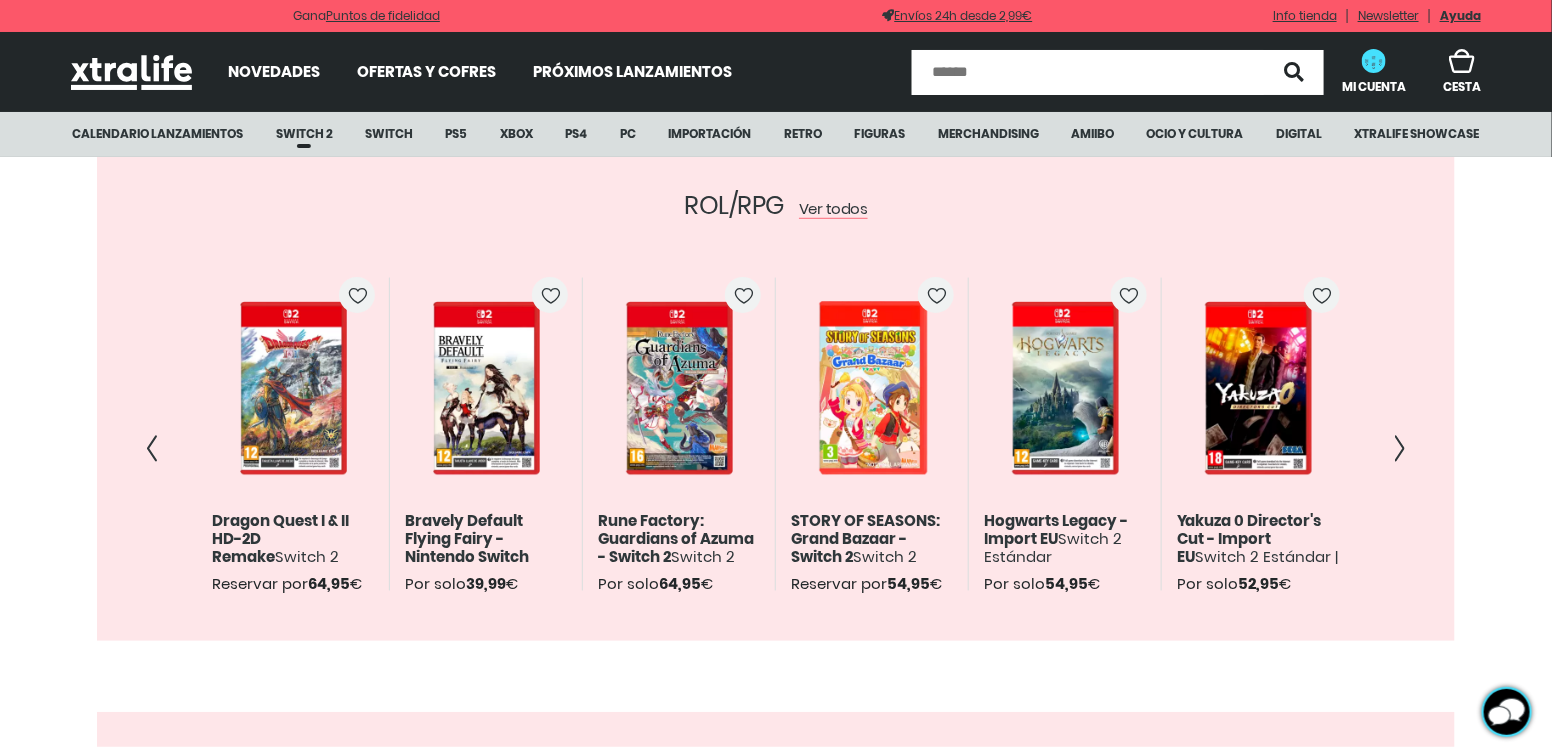 click 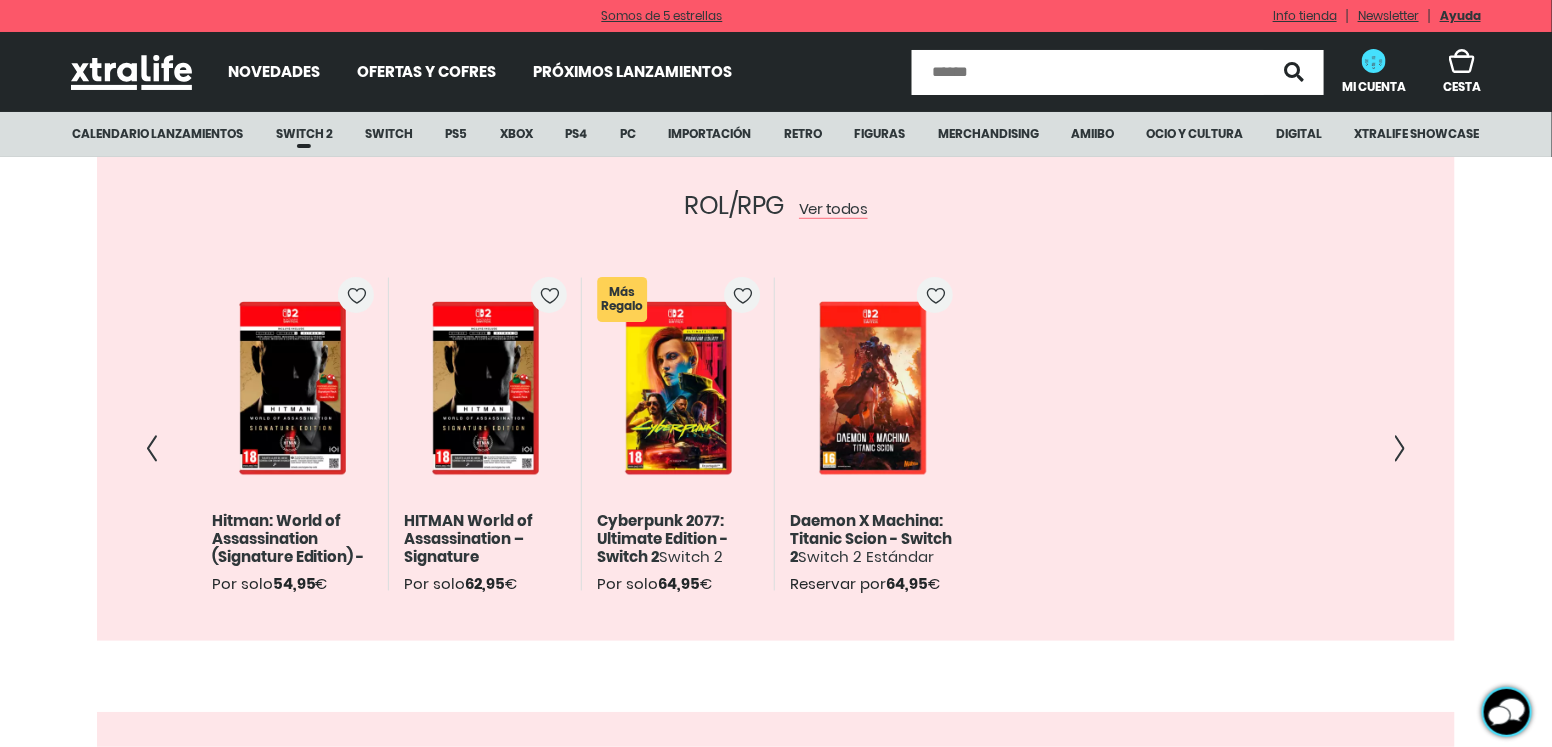scroll, scrollTop: 0, scrollLeft: 0, axis: both 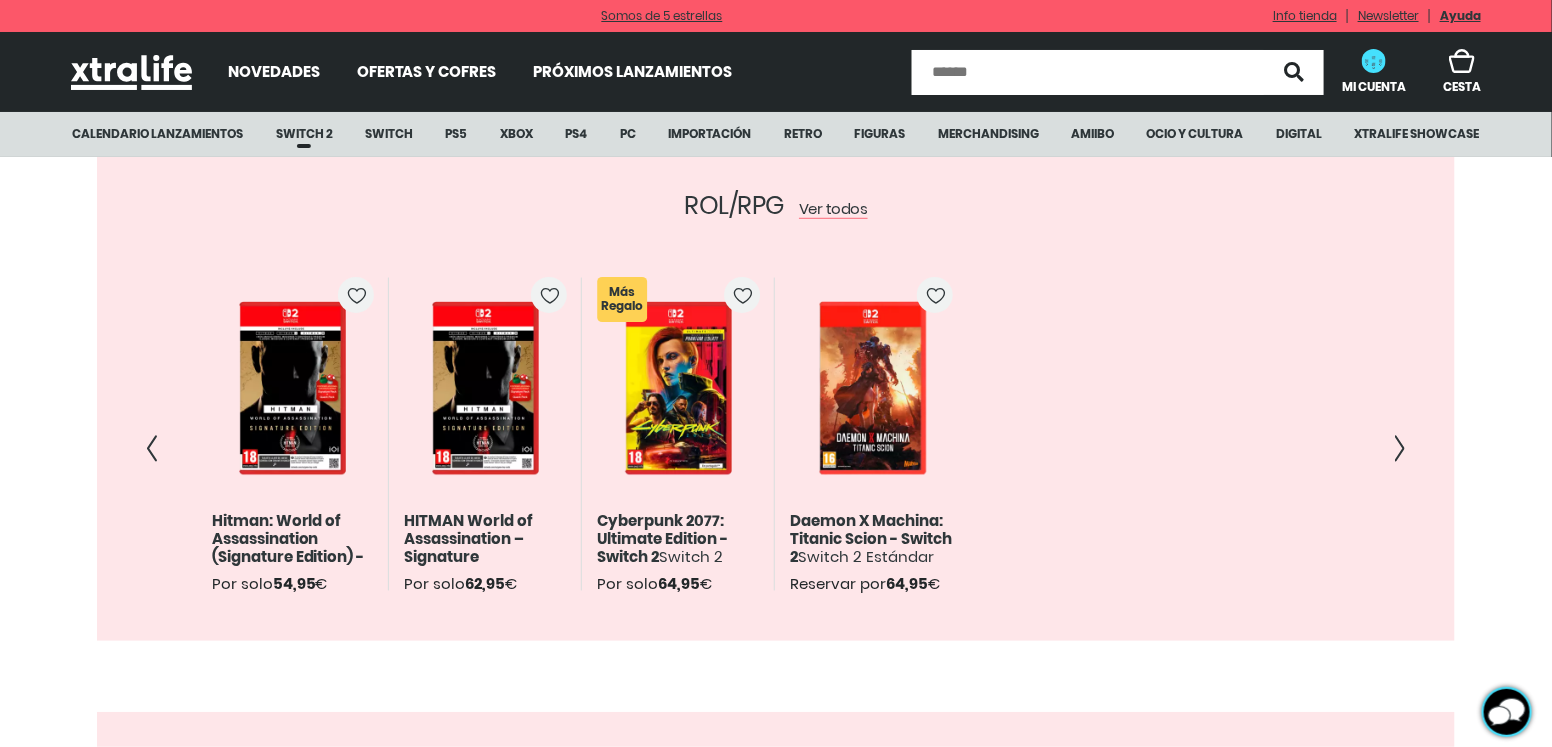 click on "ROL/RPG  Ver todos Reserva  69,95 € Reservar ahora Ver detalles Disponible:  [DATE]   Fantasy Life i: The Girl Who Steals Time - Imp - JP  Switch 2 Estándar - [GEOGRAPHIC_DATA] Reservar por  69,95 € Reserva  42,95 € Reservar ahora Ver detalles Disponible:  [DATE]   Wild Hearts S - Import EU  Switch 2 Estándar Reservar por  42,95 € Reserva  64,95 € Reservar ahora Ver detalles Disponible:  [DATE]   Disgaea 7 Complete  Deluxe Edition  Switch 2 Complete Edition Reservar por  64,95 € Reserva  49,95 € Reservar ahora Ver detalles Disponible:  [DATE]   Wild Hearts S  Switch 2 Estándar Reservar por  49,95 € 59,95 € Añadir a cesta Ver detalles  Hogwarts Legacy  Switch 2 Estándar Por solo  59,95 € Reserva  64,95 € Reservar ahora Ver detalles Disponible:  [DATE]   Pokemon Leyendas Z-A - Switch 2  Switch 2 Estándar Reservar por  64,95 € Reserva  64,95 € Reservar ahora Ver detalles Disponible:  [DATE]   Dragon Quest  I & II HD-2D Remake  Switch 2 Estándar Reservar por" 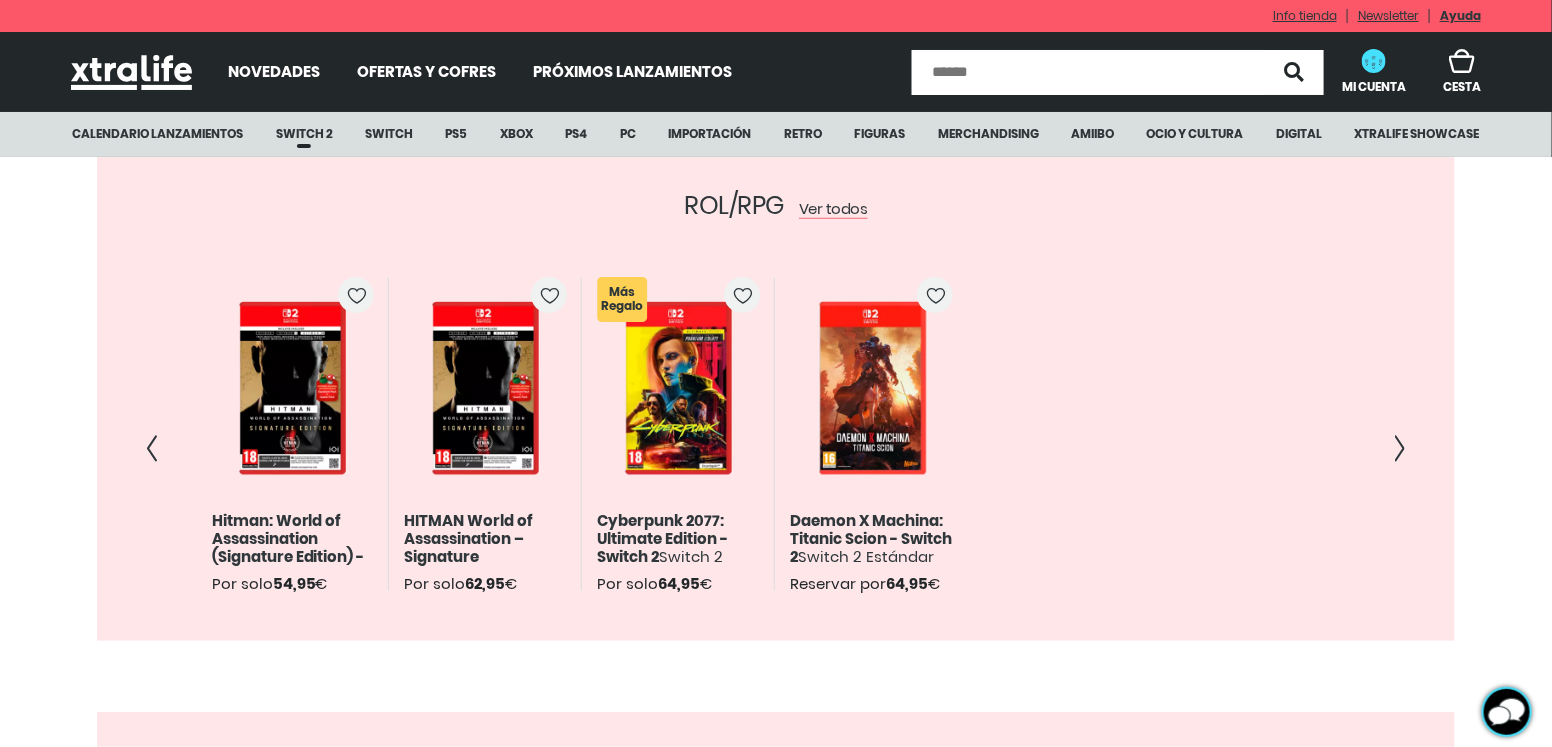 click 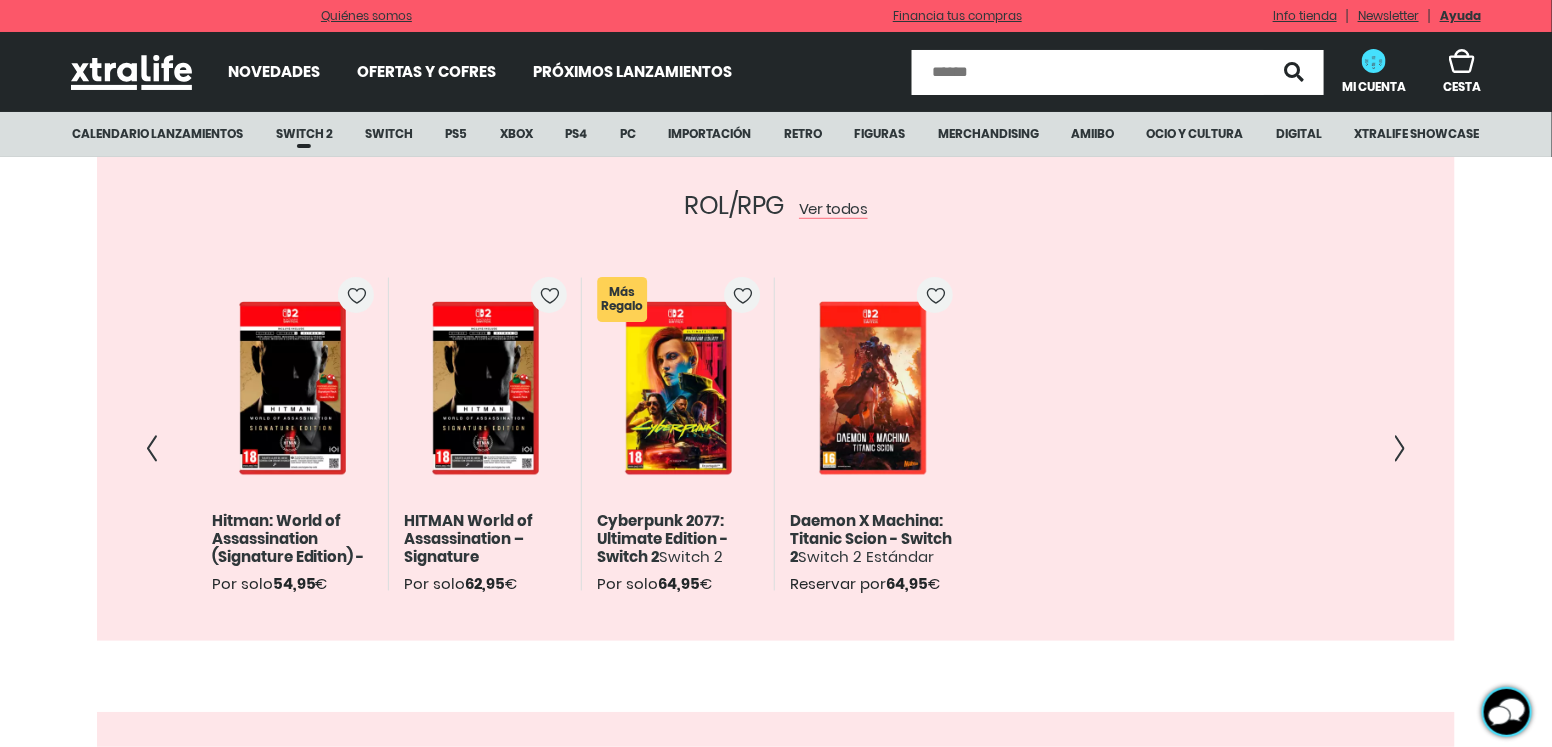 scroll, scrollTop: 0, scrollLeft: 1158, axis: horizontal 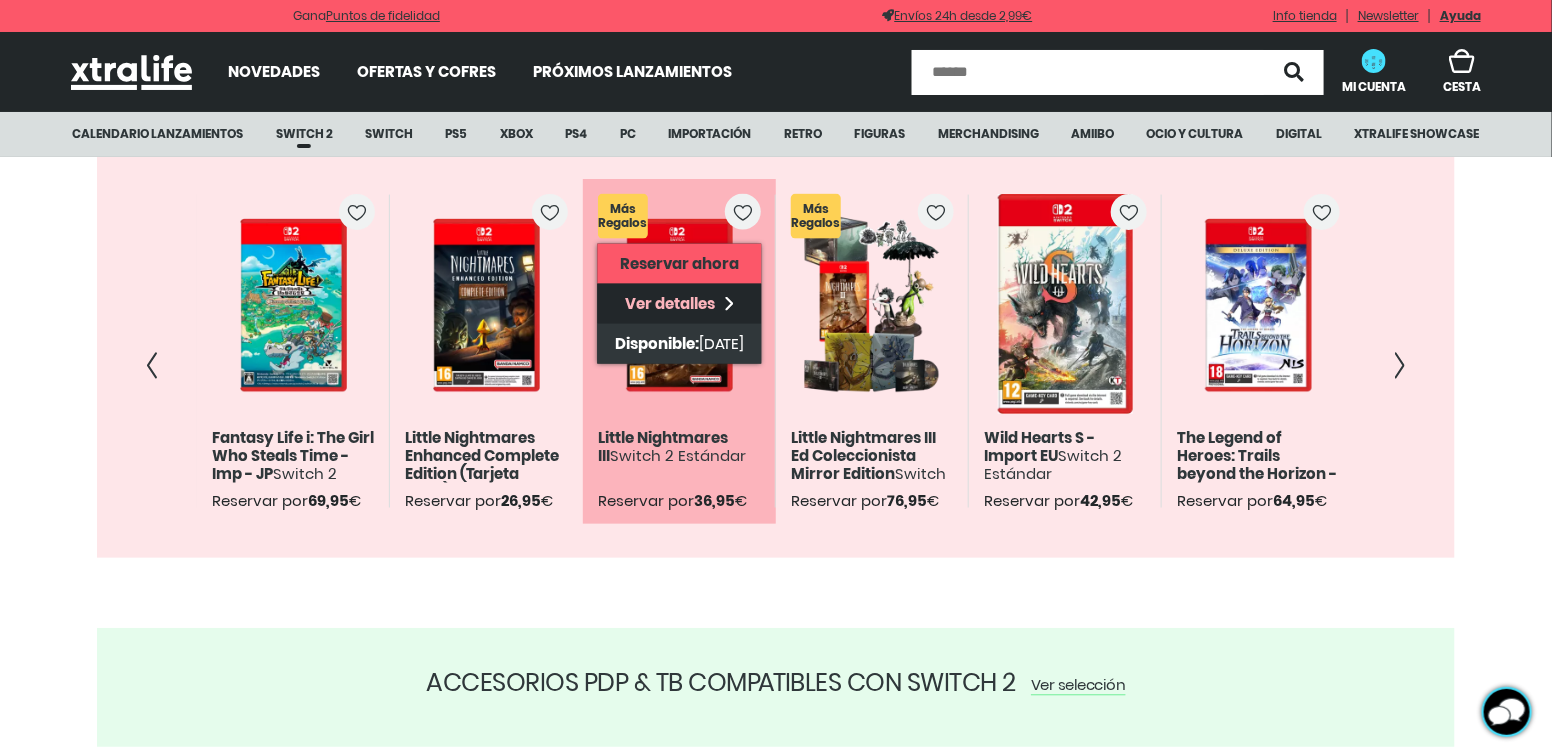 click on "Ver detalles" 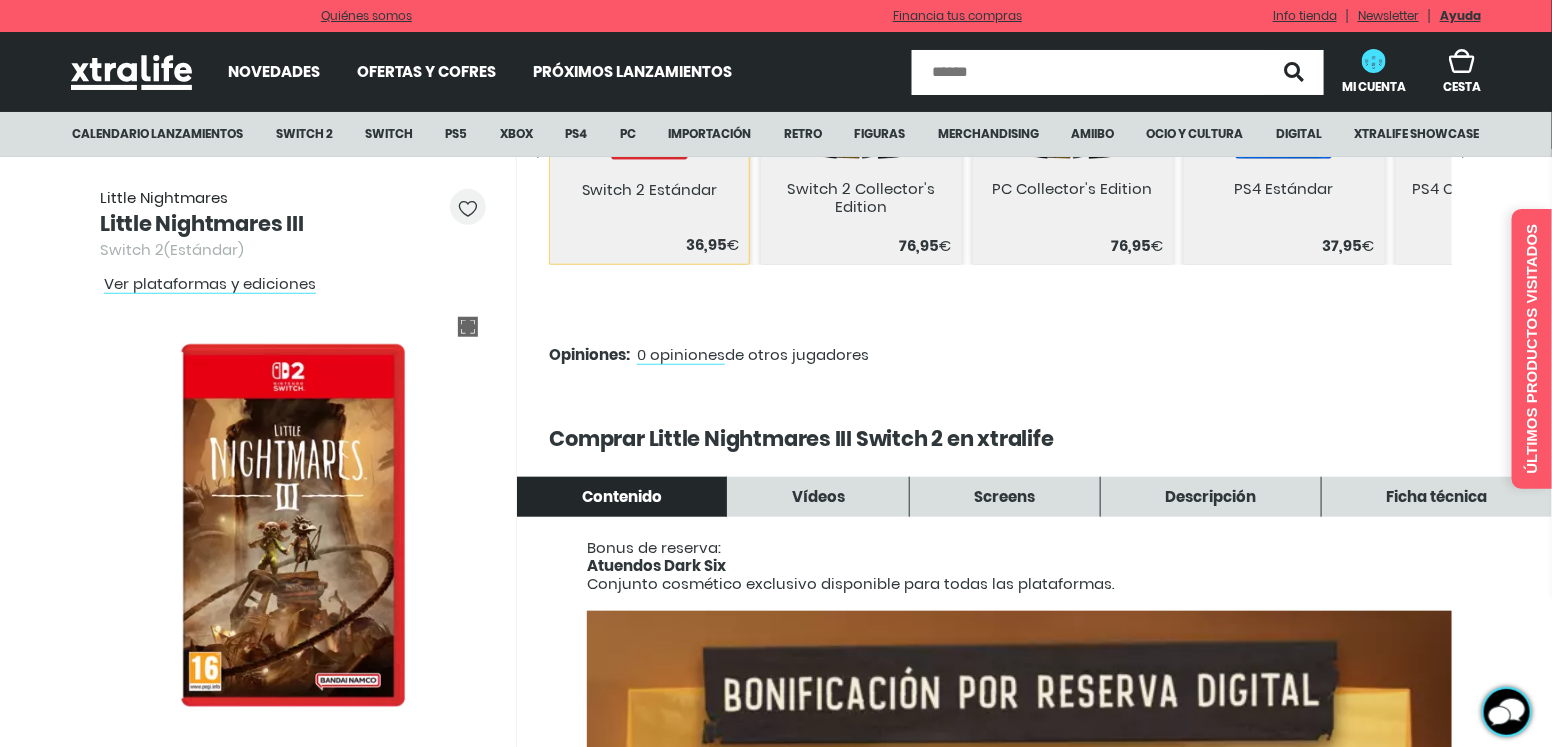 scroll, scrollTop: 99, scrollLeft: 0, axis: vertical 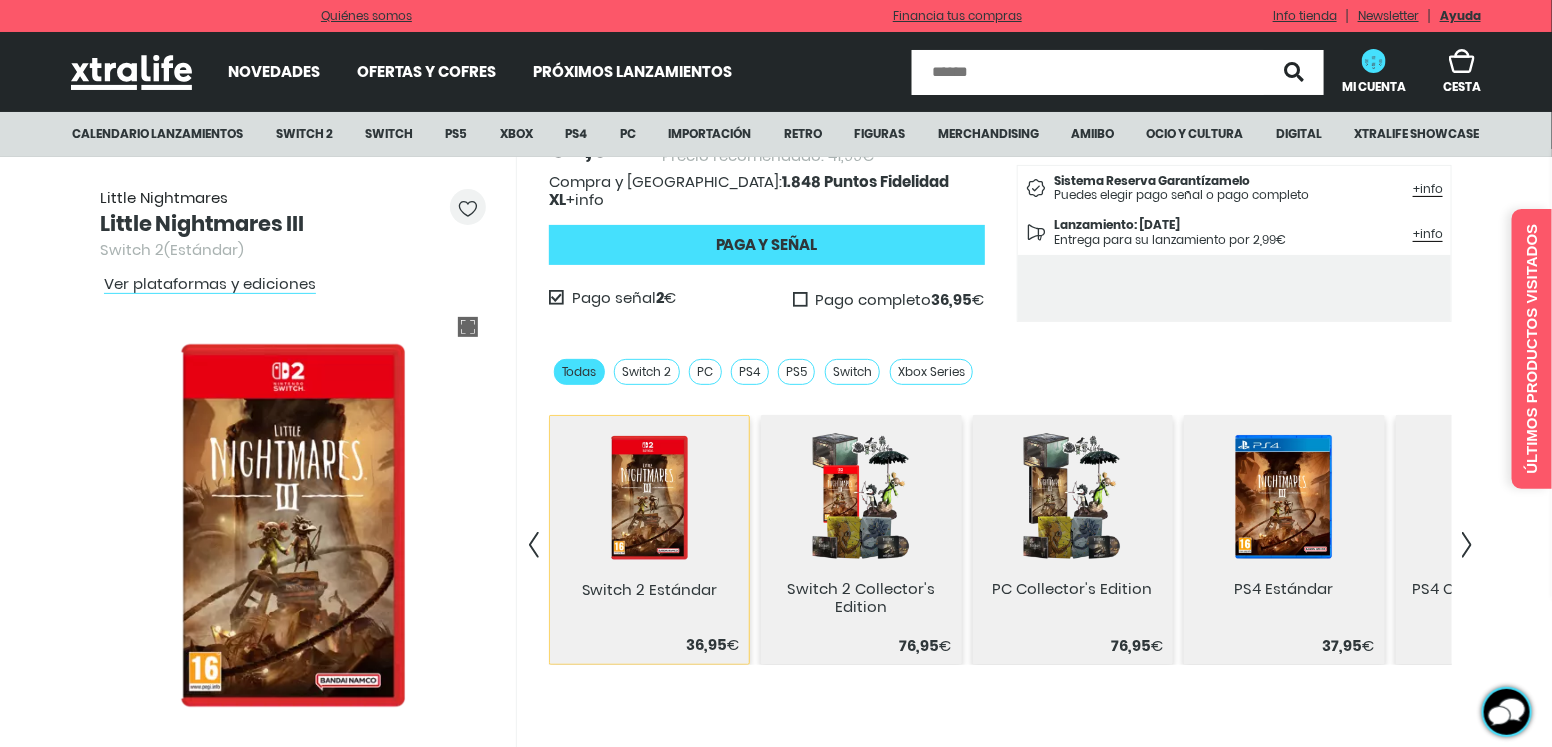 click on "Todas Switch 2 PC PS4 PS5 Switch Xbox Series Switch 2 Estándar  36,95 € Switch 2 Collector's Edition  76,95 € PC Collector's Edition  76,95 € PS4 Estándar  37,95 € PS4 Collector's Edition  76,95 € PS5 Estándar  37,95 € PS5 Collector's Edition  76,95 € Switch Estándar  37,95 € Switch Collector's Edition  76,95 € Xbox Series Estándar  37,95 € Xbox Series Collector's Edition  76,95 €" at bounding box center (1034, 526) 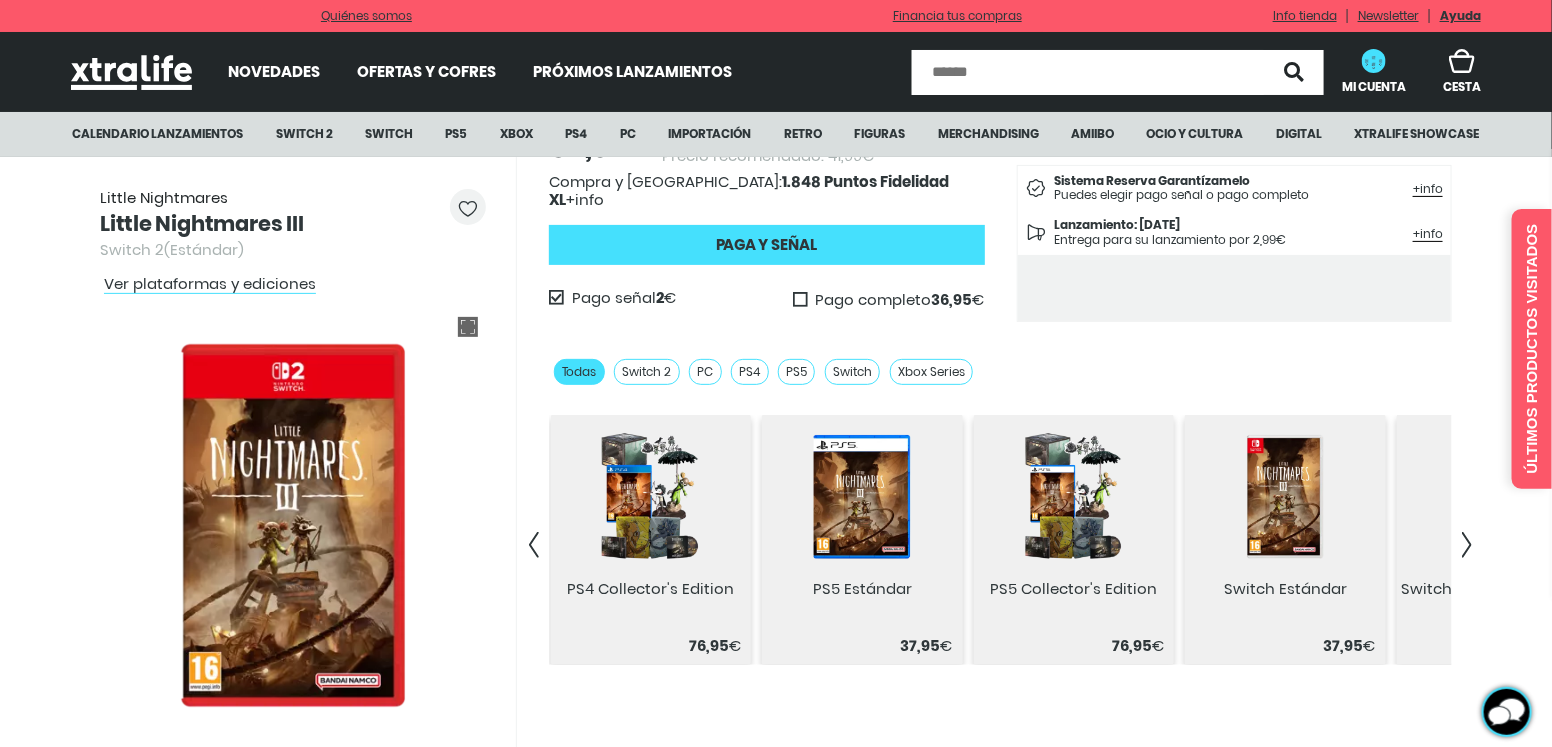click at bounding box center (1467, 545) 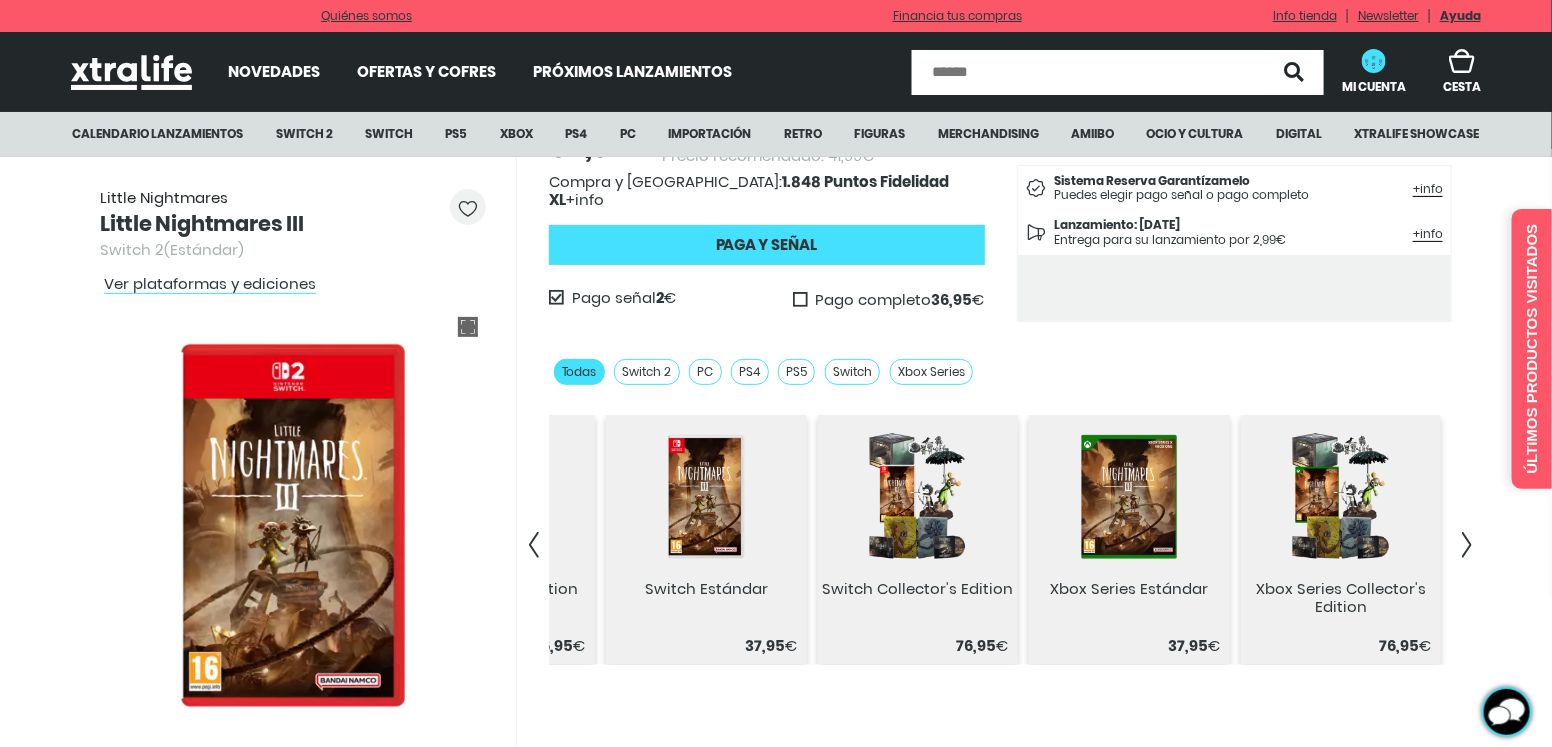 click on "Little Nightmares Little Nightmares III  Switch 2  ( Estándar )     Ver plataformas y ediciones" 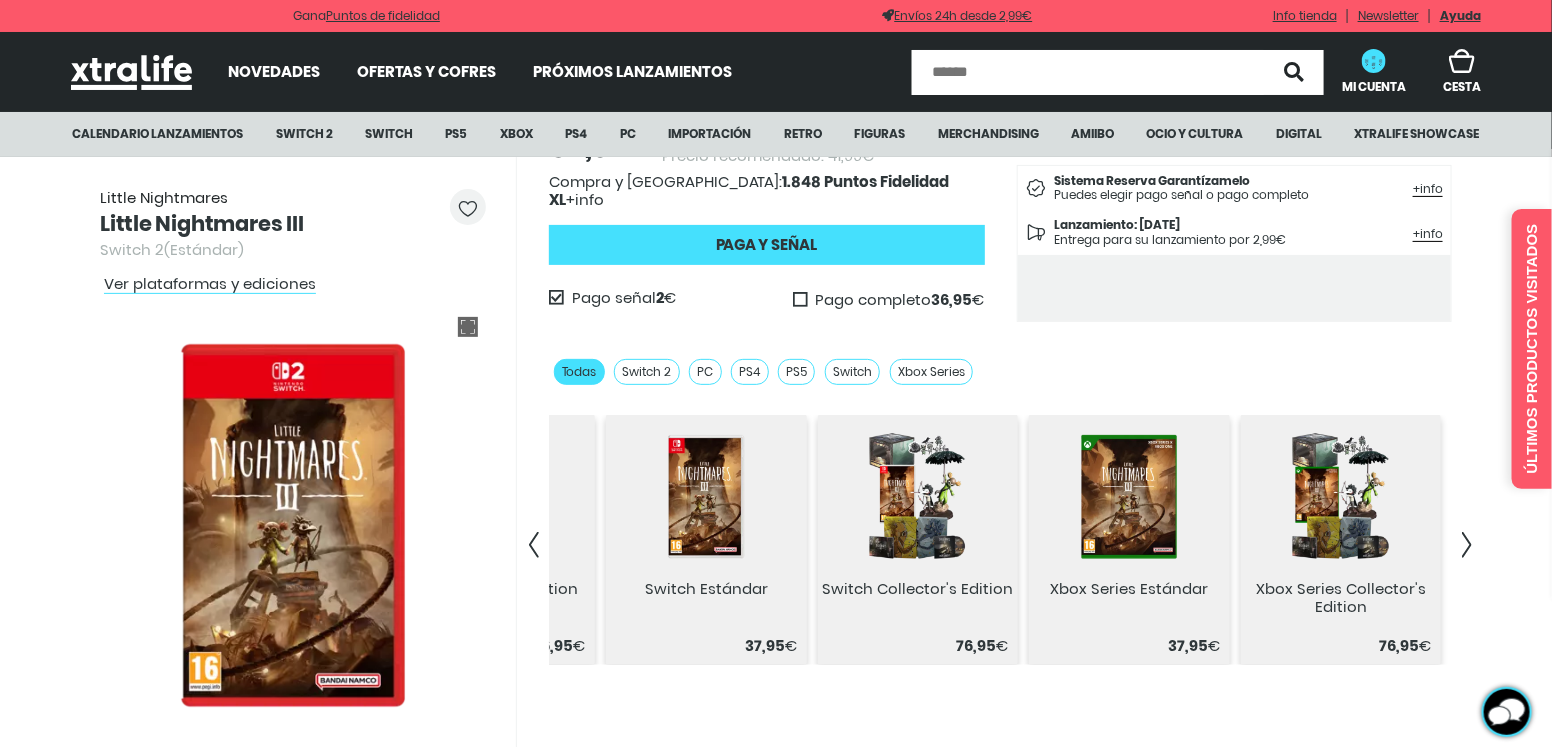 click at bounding box center [534, 545] 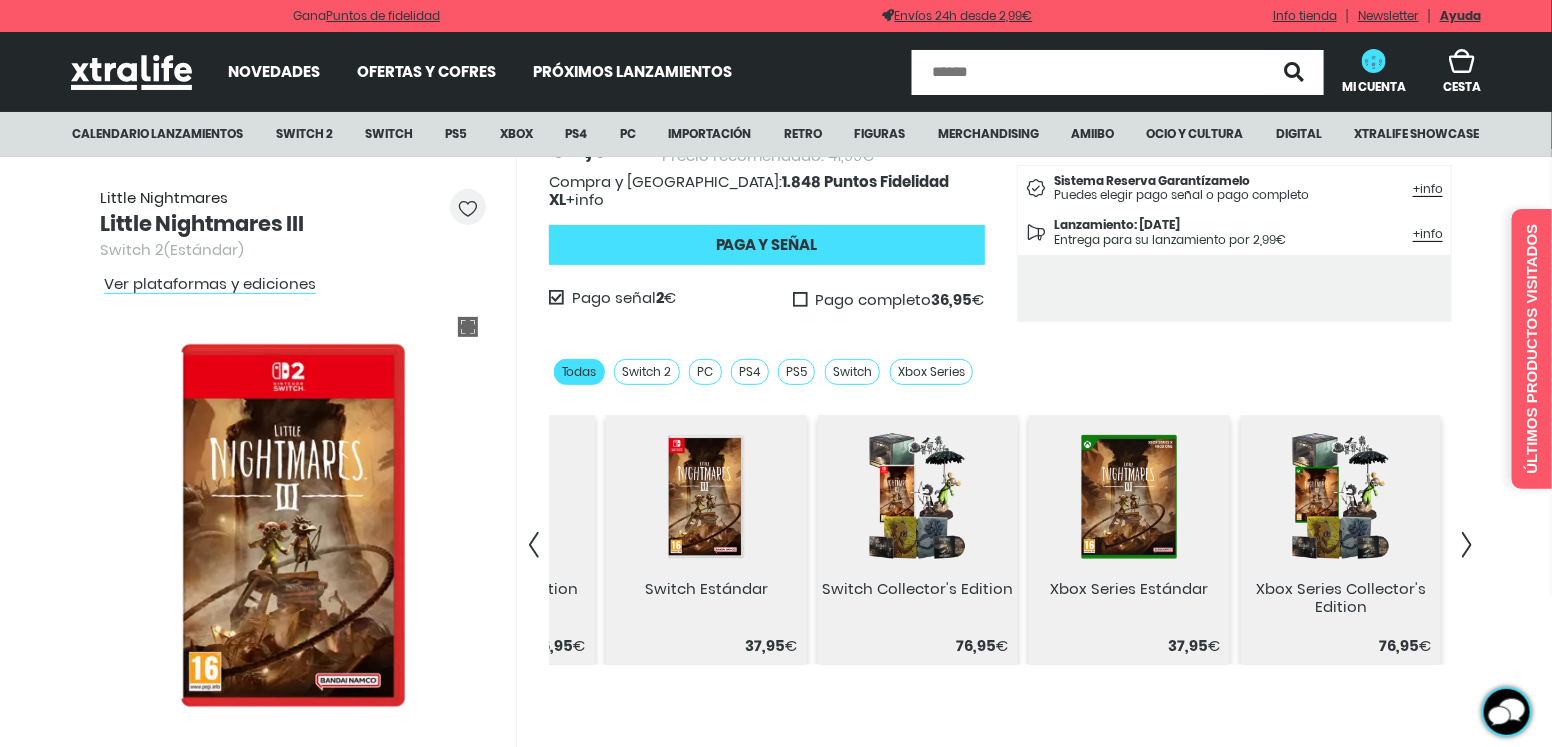 scroll, scrollTop: 0, scrollLeft: 634, axis: horizontal 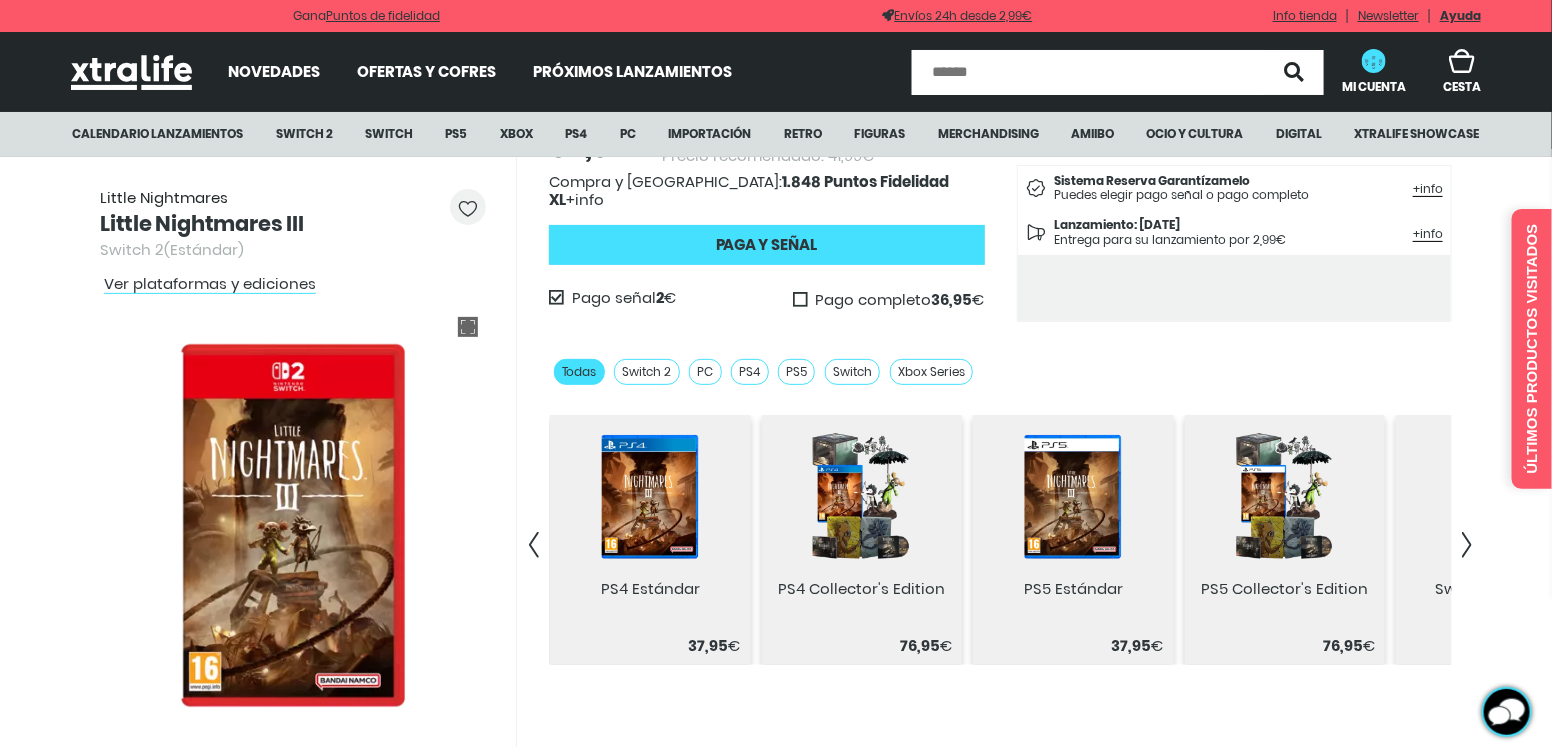 click at bounding box center [534, 545] 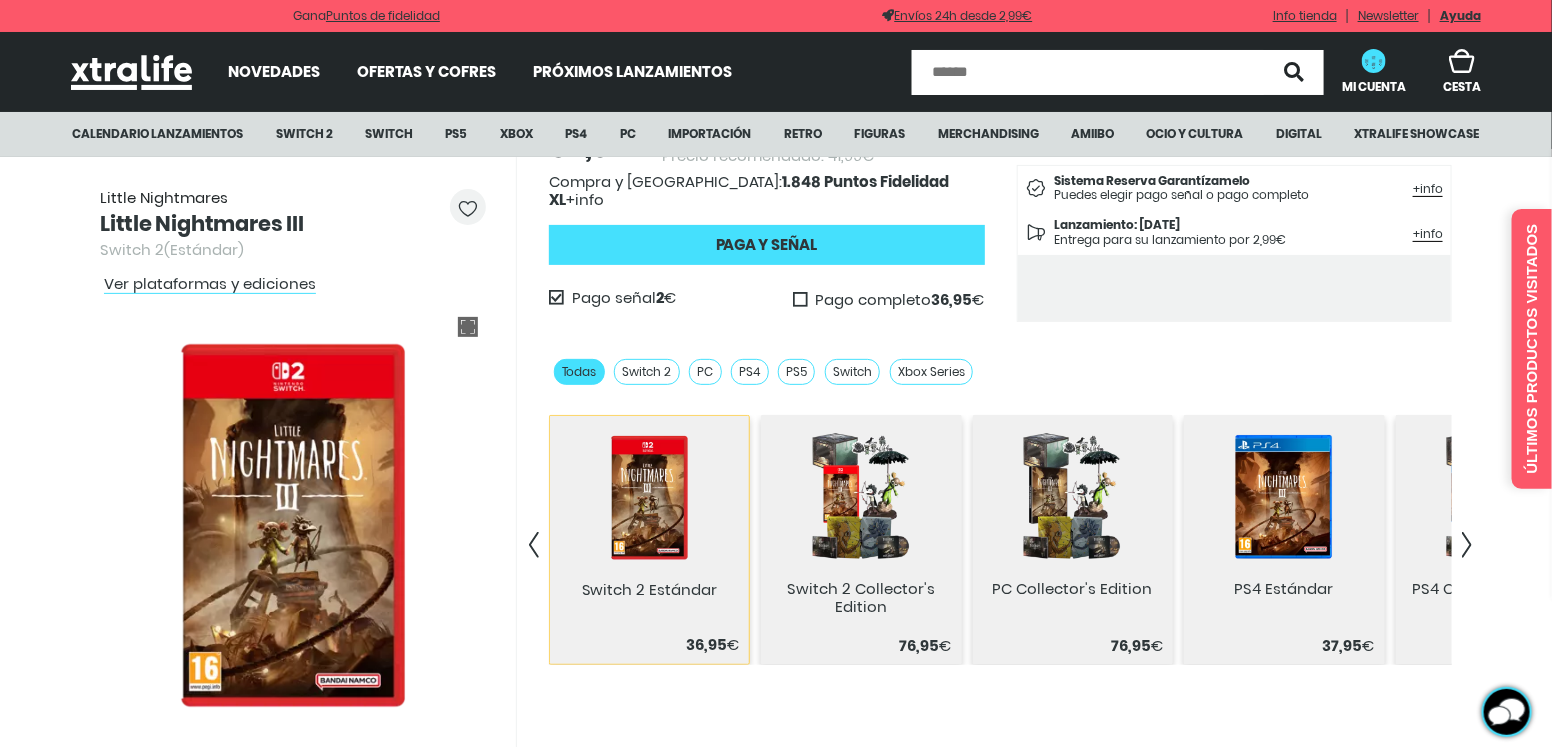 click at bounding box center [534, 545] 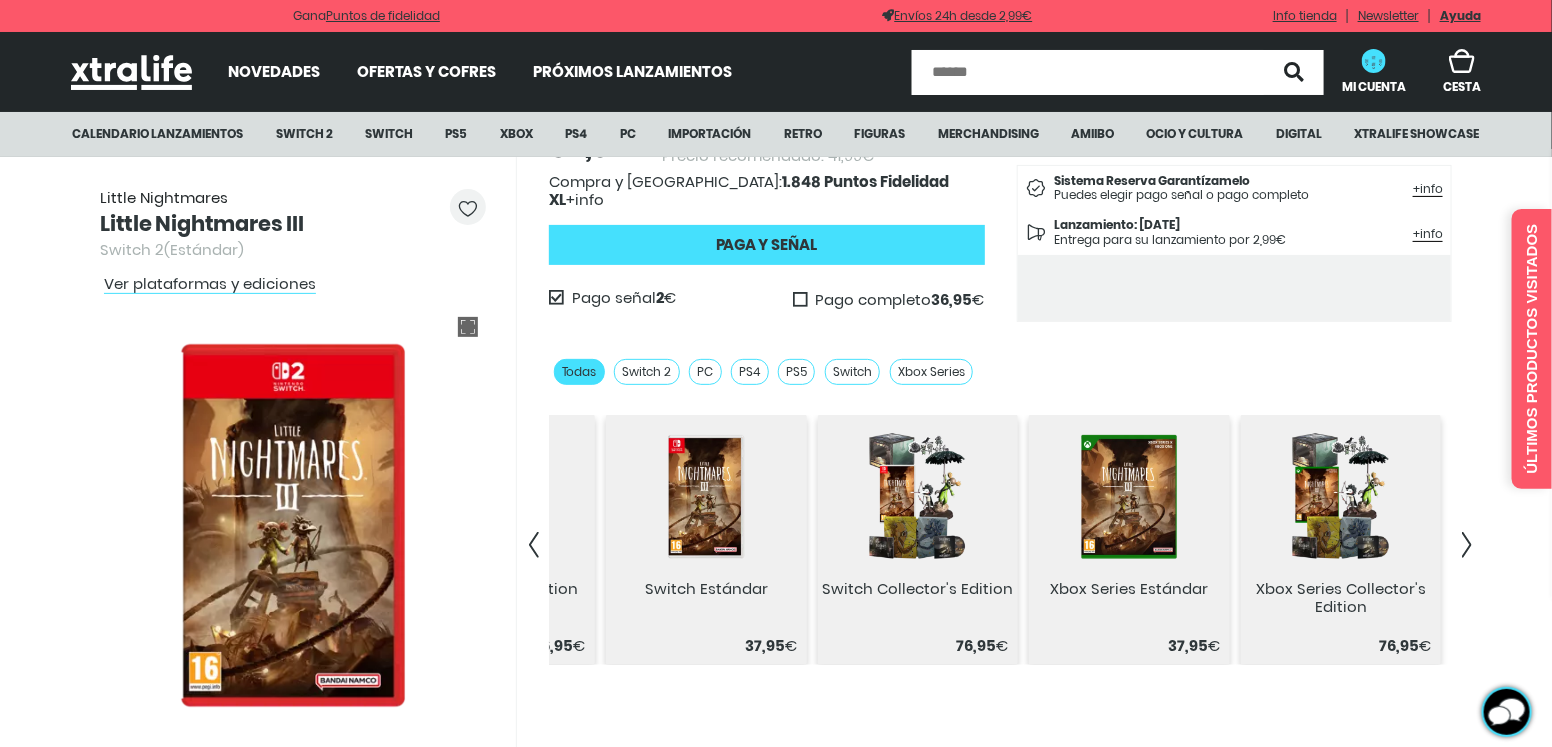 click at bounding box center [534, 545] 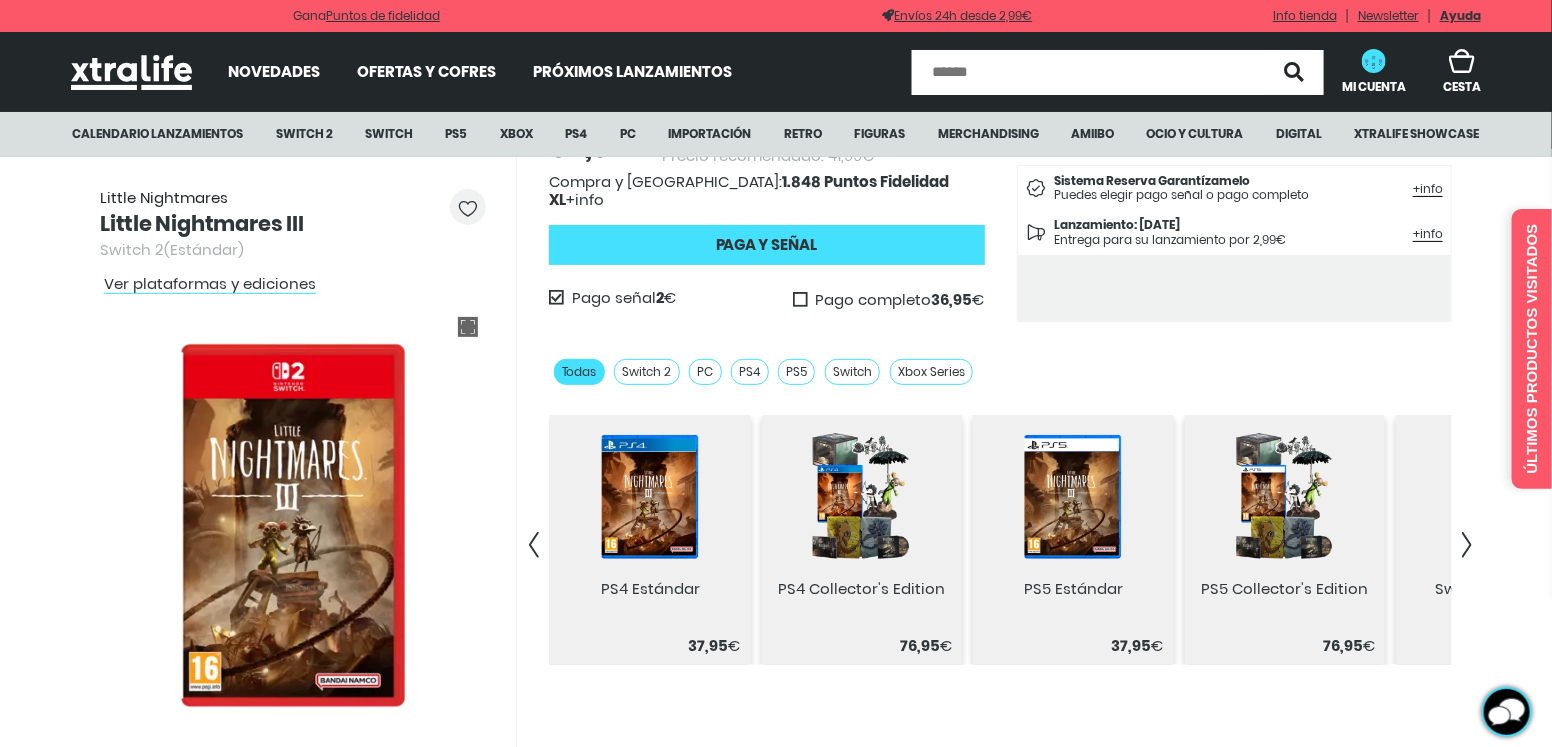 click at bounding box center (534, 545) 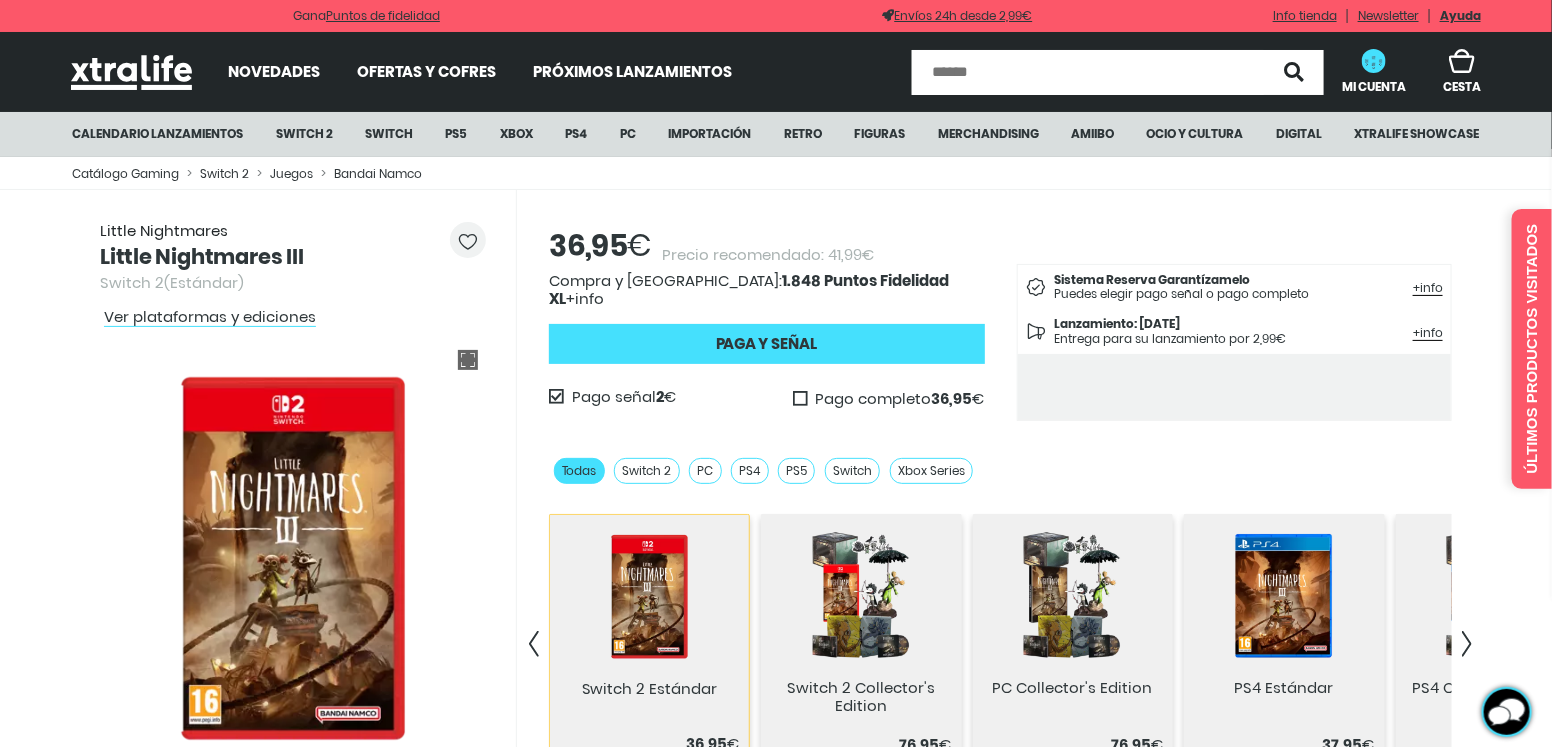 scroll, scrollTop: 99, scrollLeft: 0, axis: vertical 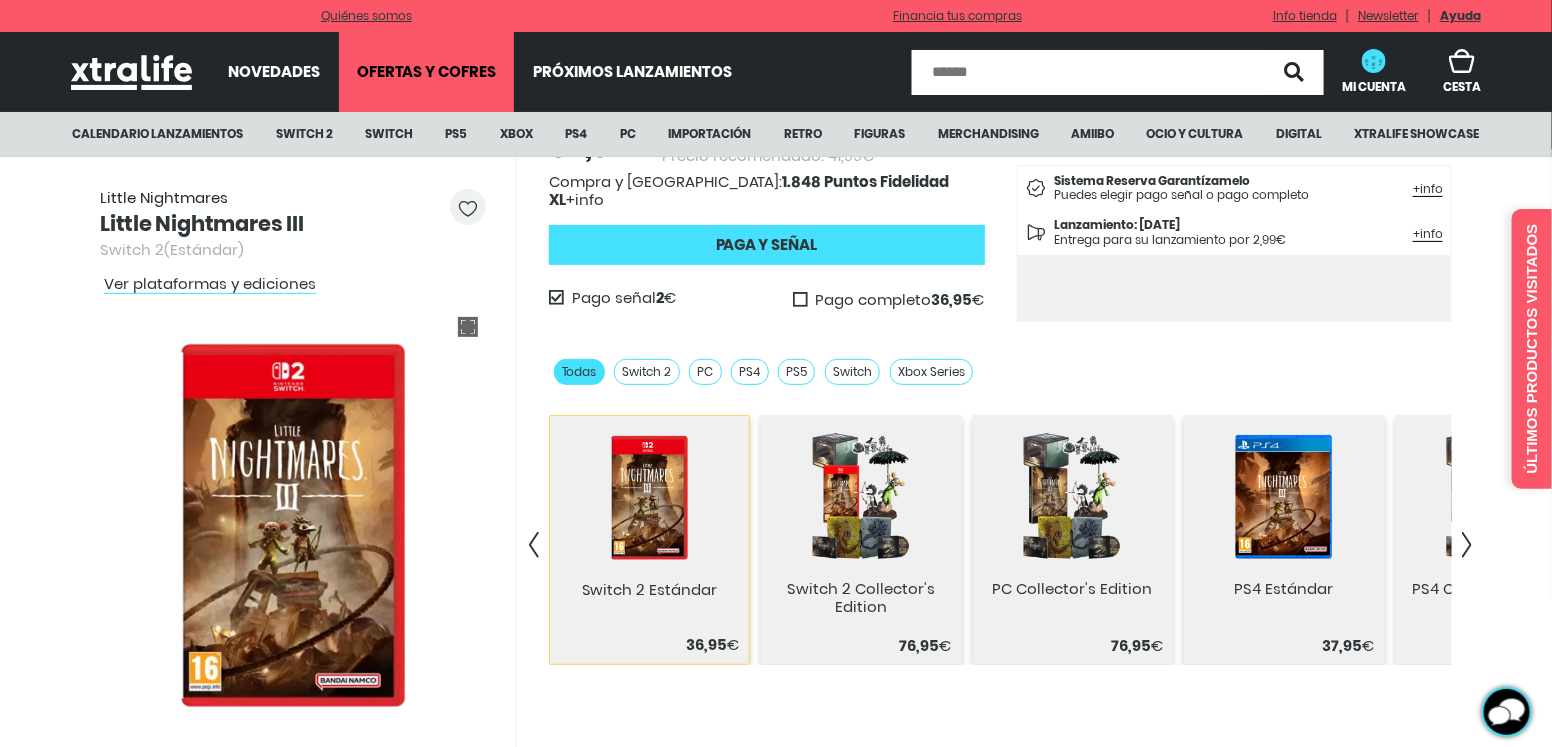 click on "Ofertas y Cofres" at bounding box center (427, 72) 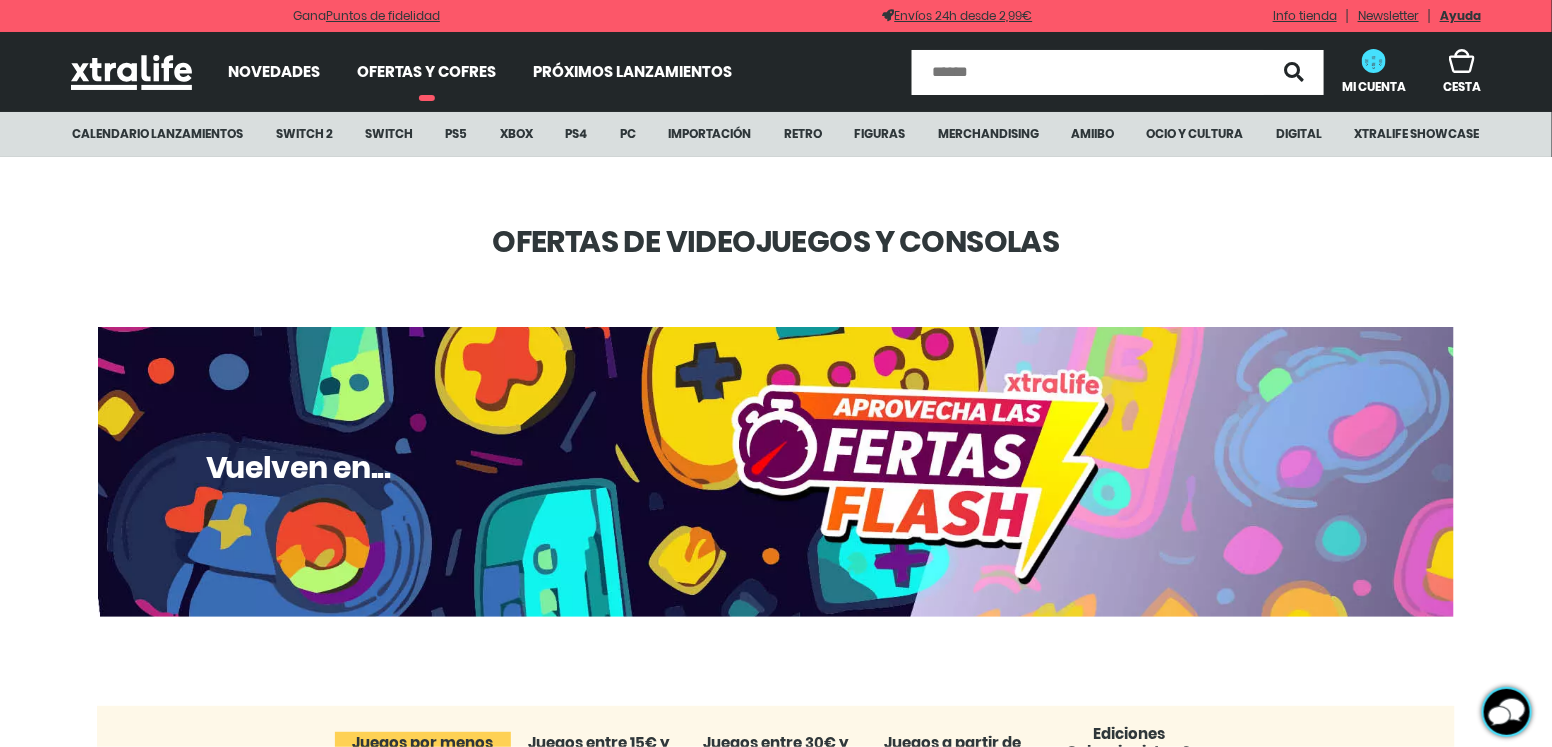 click on "OFERTAS DE VIDEOJUEGOS Y CONSOLAS" 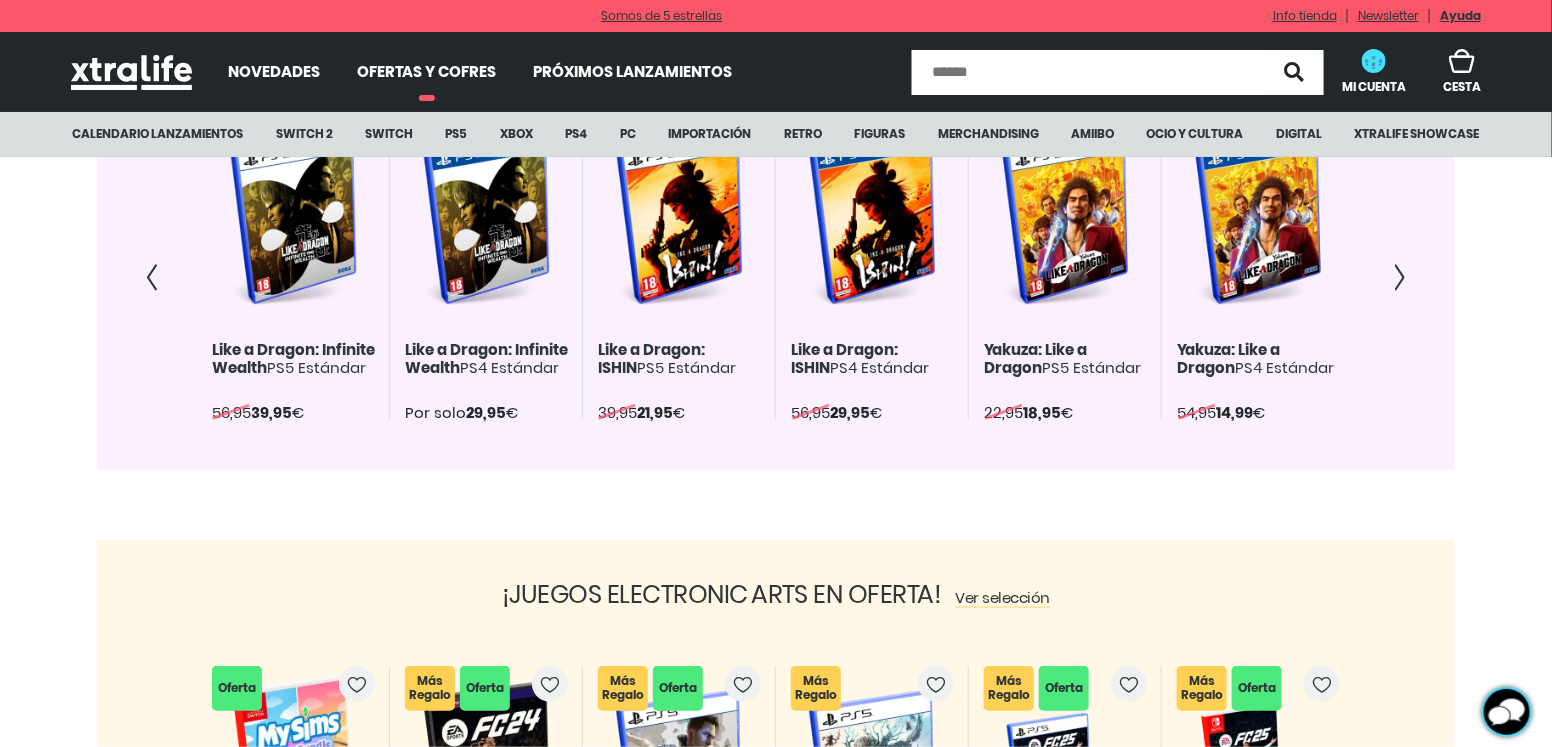 scroll, scrollTop: 3399, scrollLeft: 0, axis: vertical 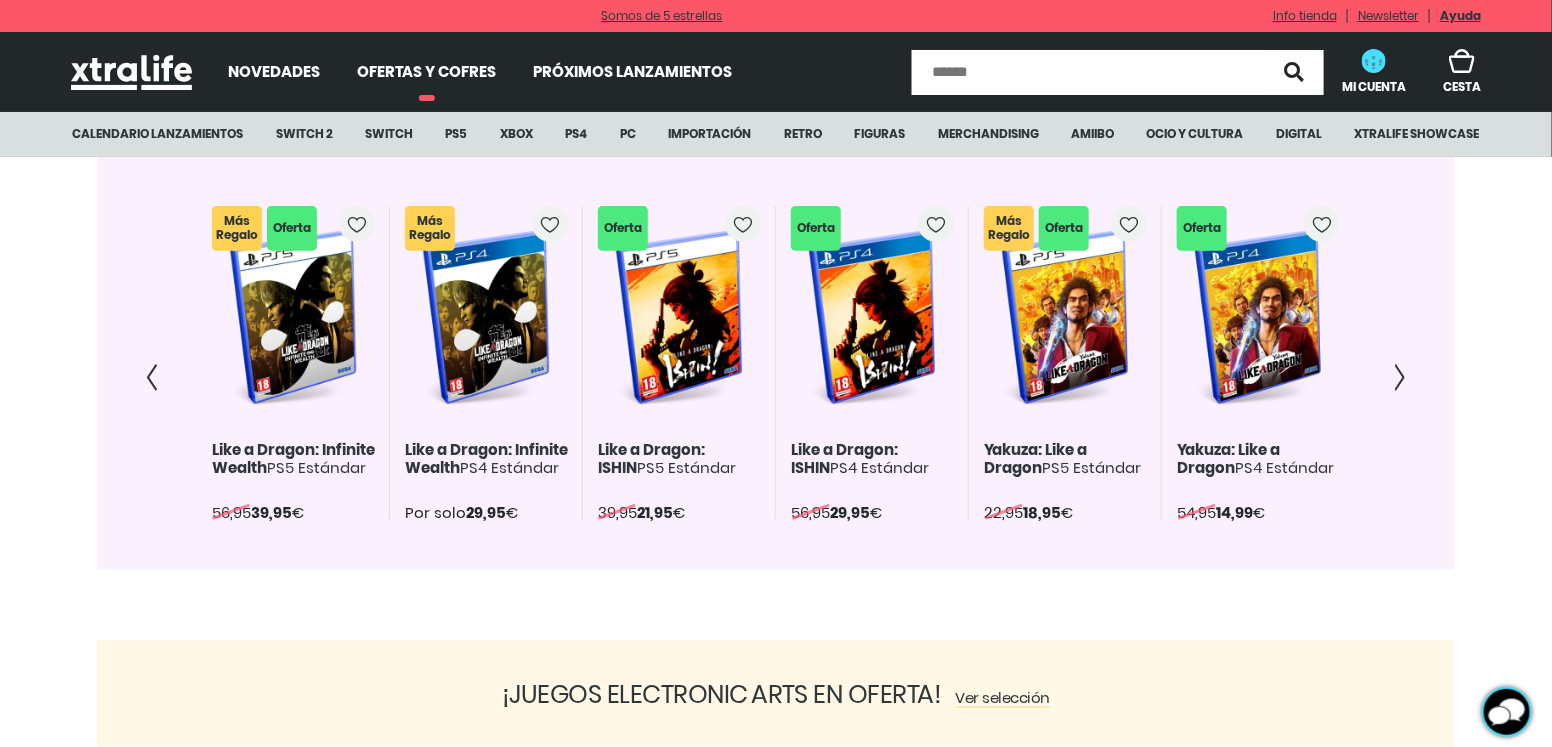 click 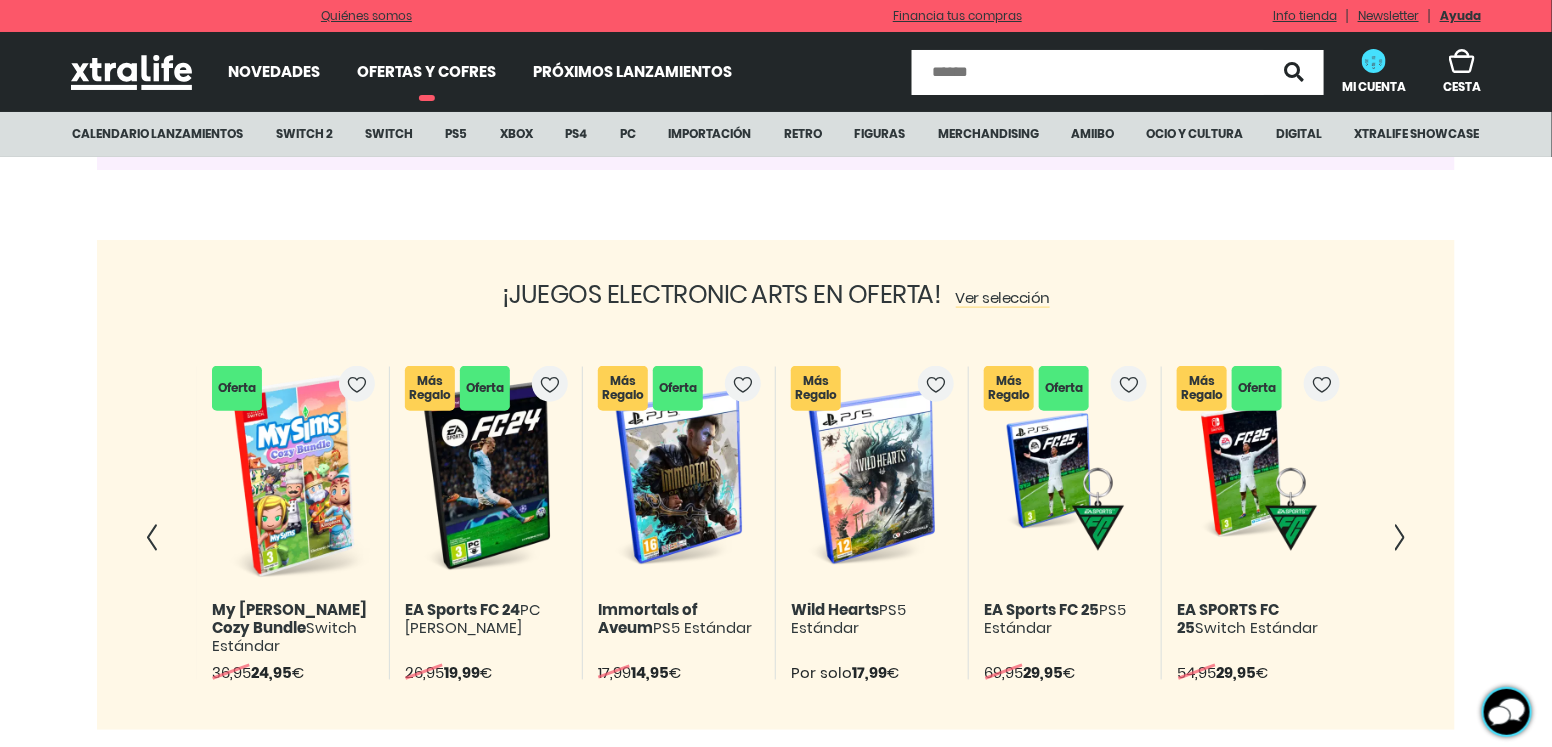 scroll, scrollTop: 3999, scrollLeft: 0, axis: vertical 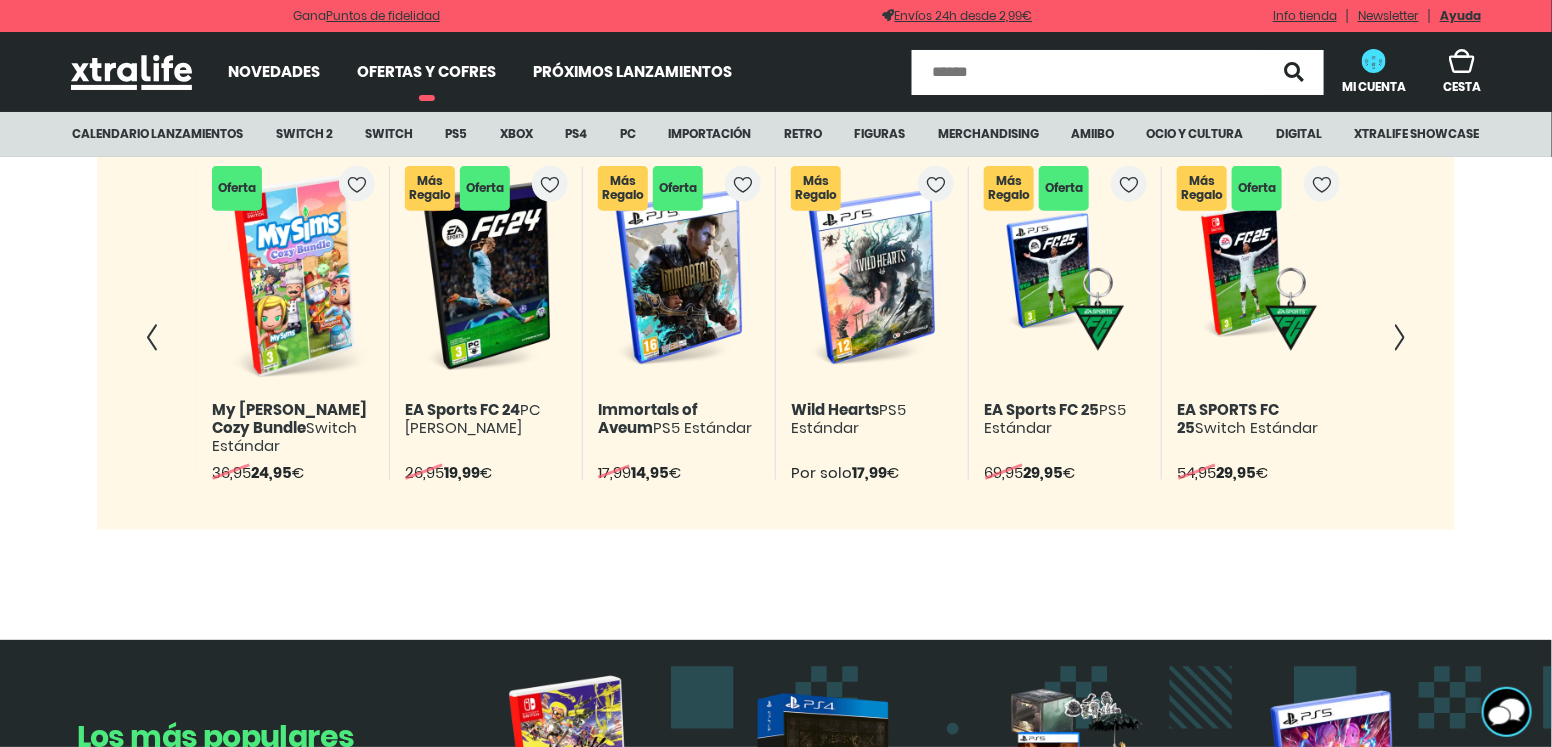 click 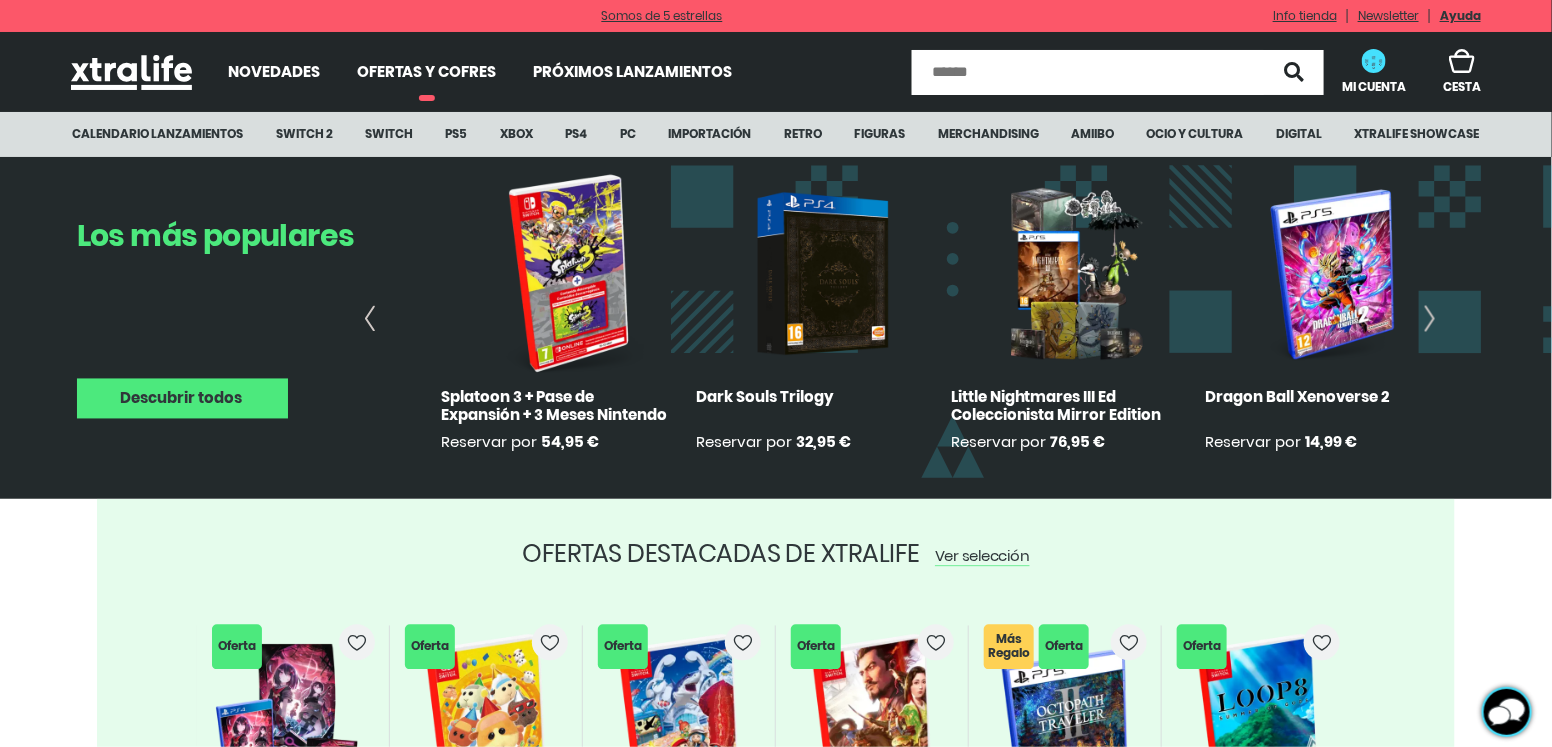 scroll, scrollTop: 4600, scrollLeft: 0, axis: vertical 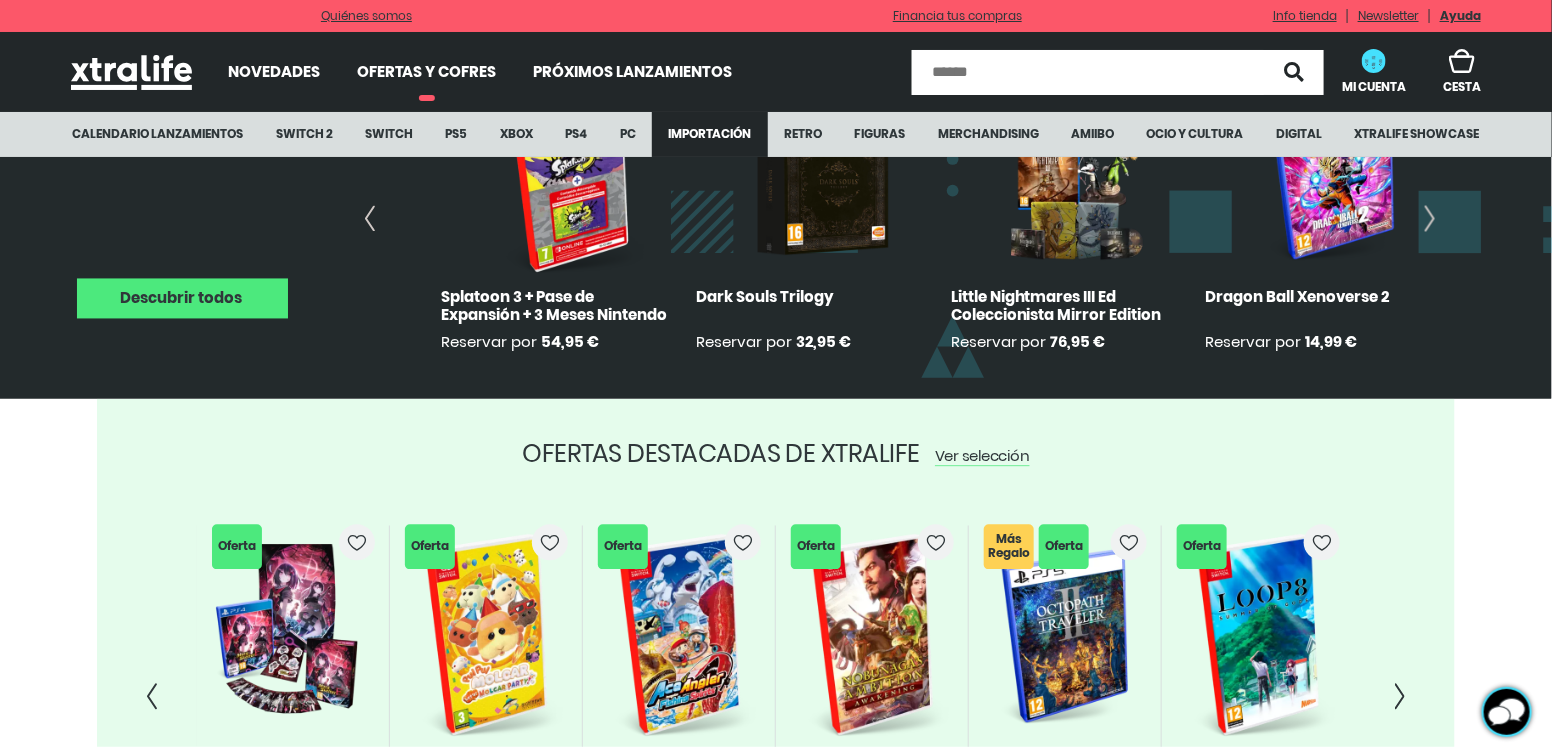 click on "Importación" at bounding box center [709, 134] 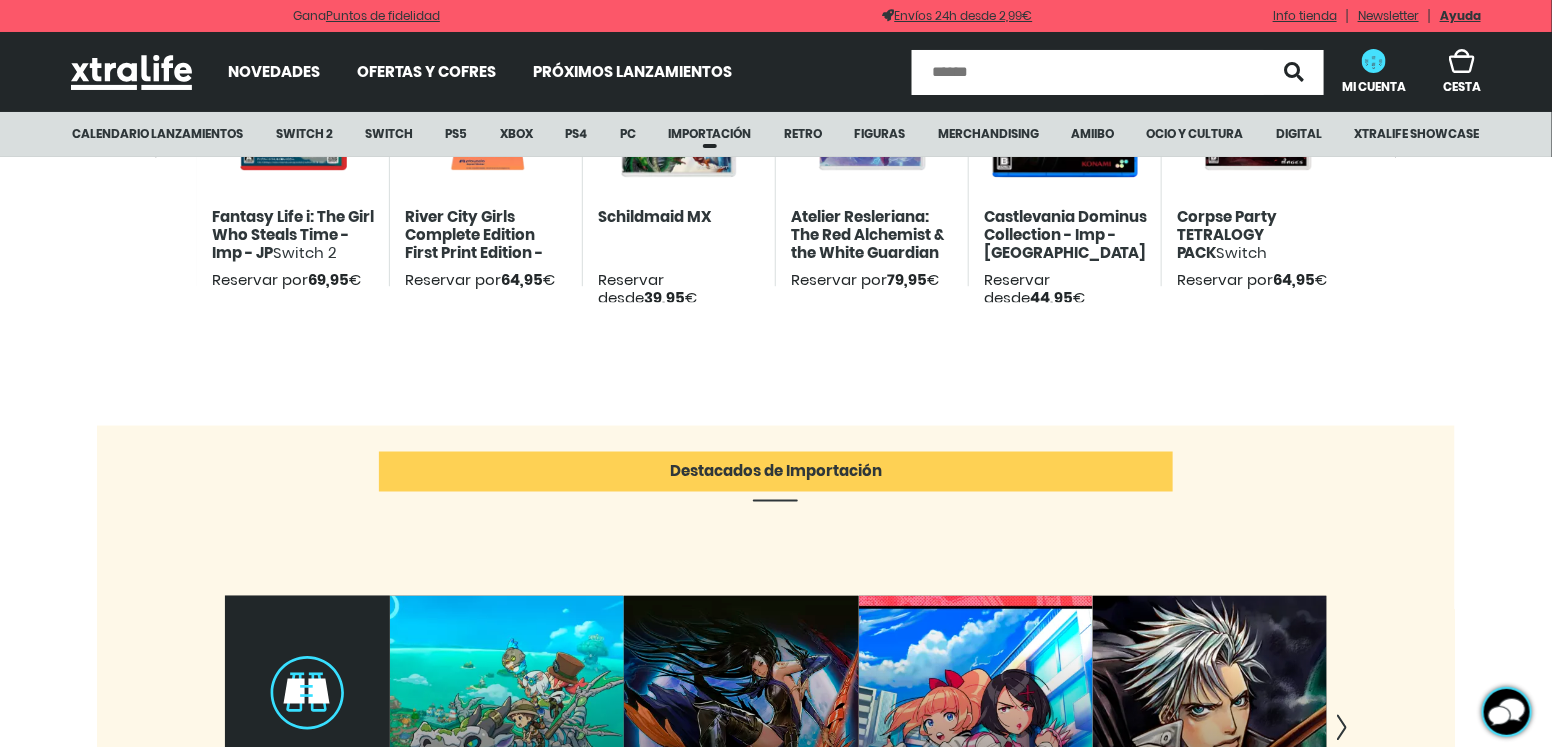 scroll, scrollTop: 1500, scrollLeft: 0, axis: vertical 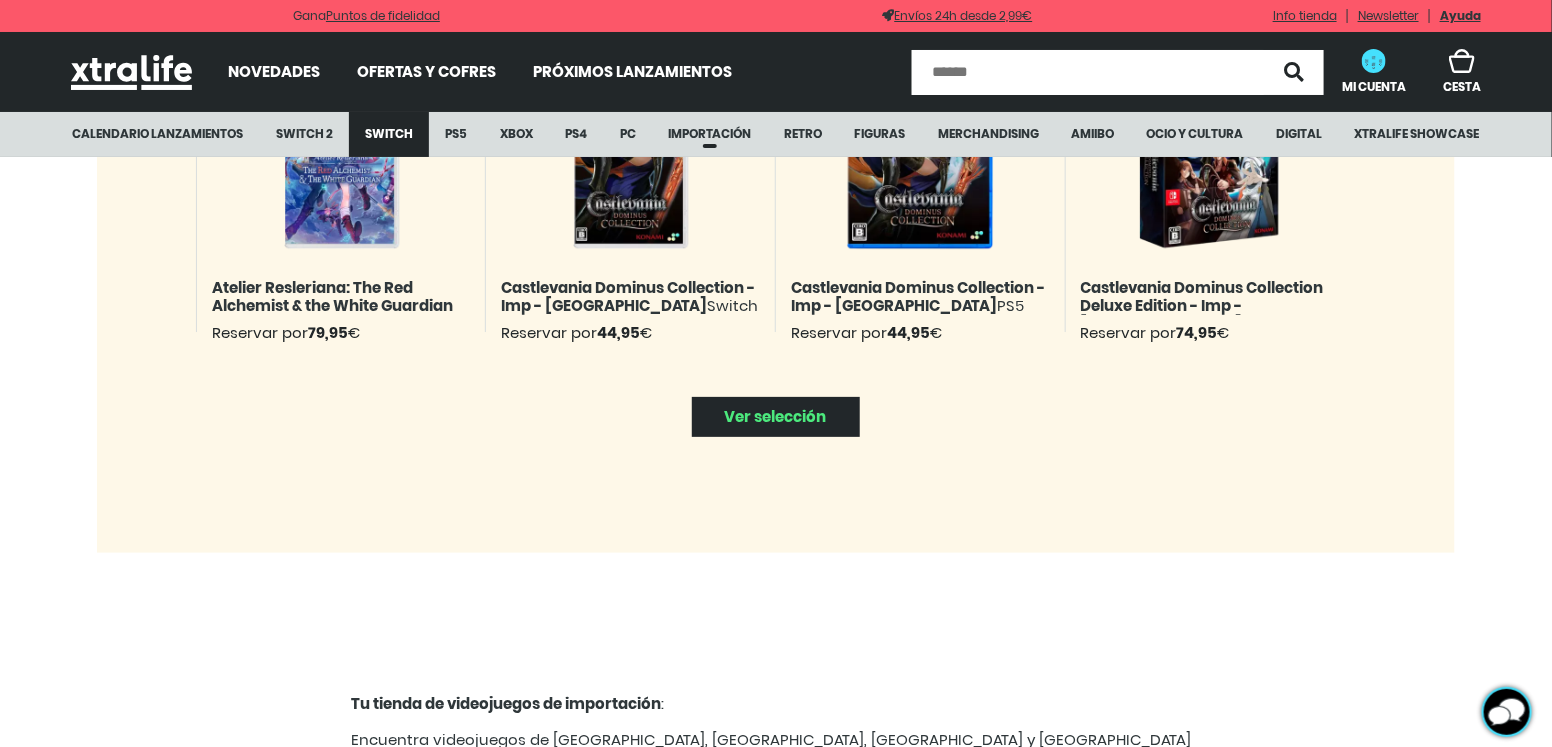 click on "Switch" at bounding box center (389, 134) 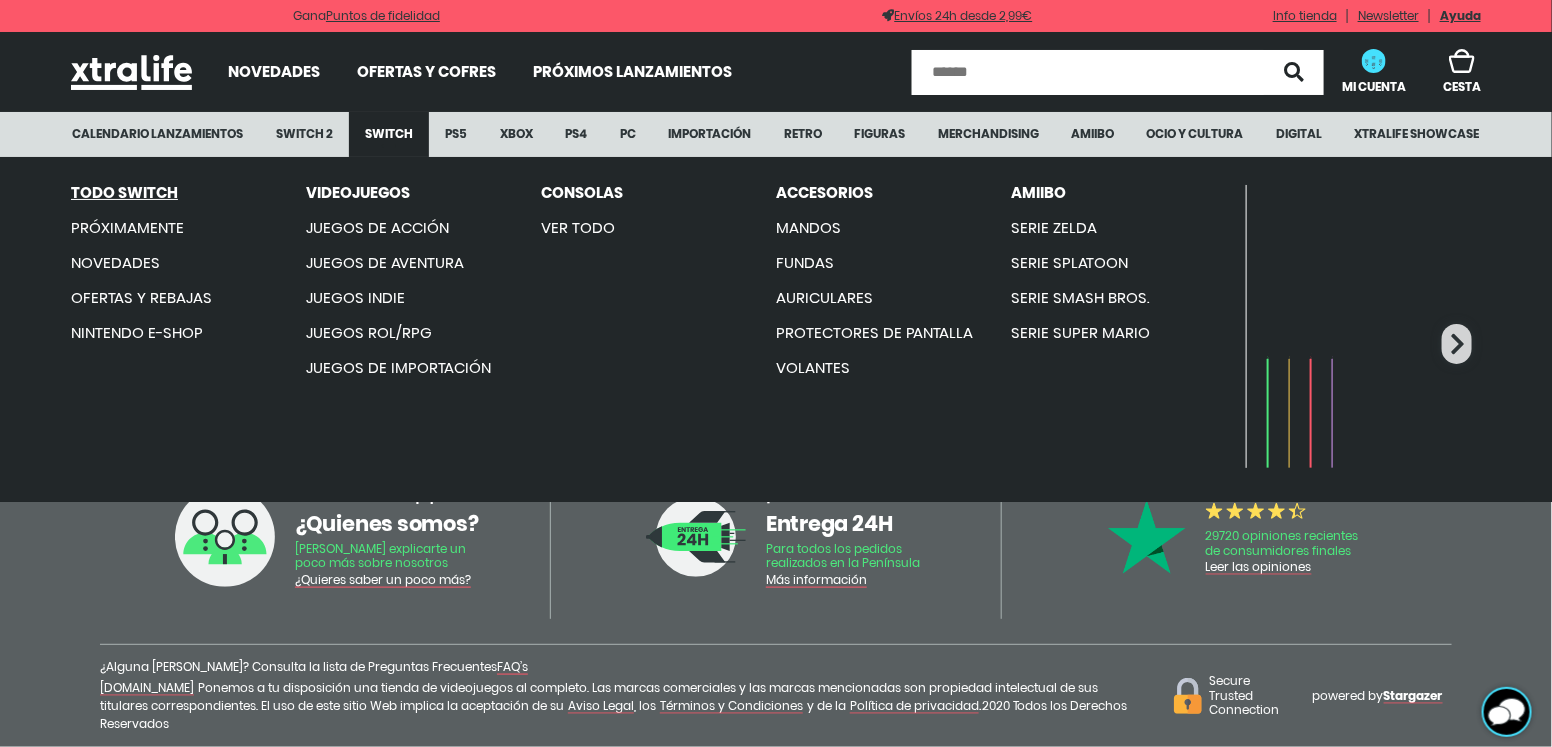 scroll, scrollTop: 0, scrollLeft: 0, axis: both 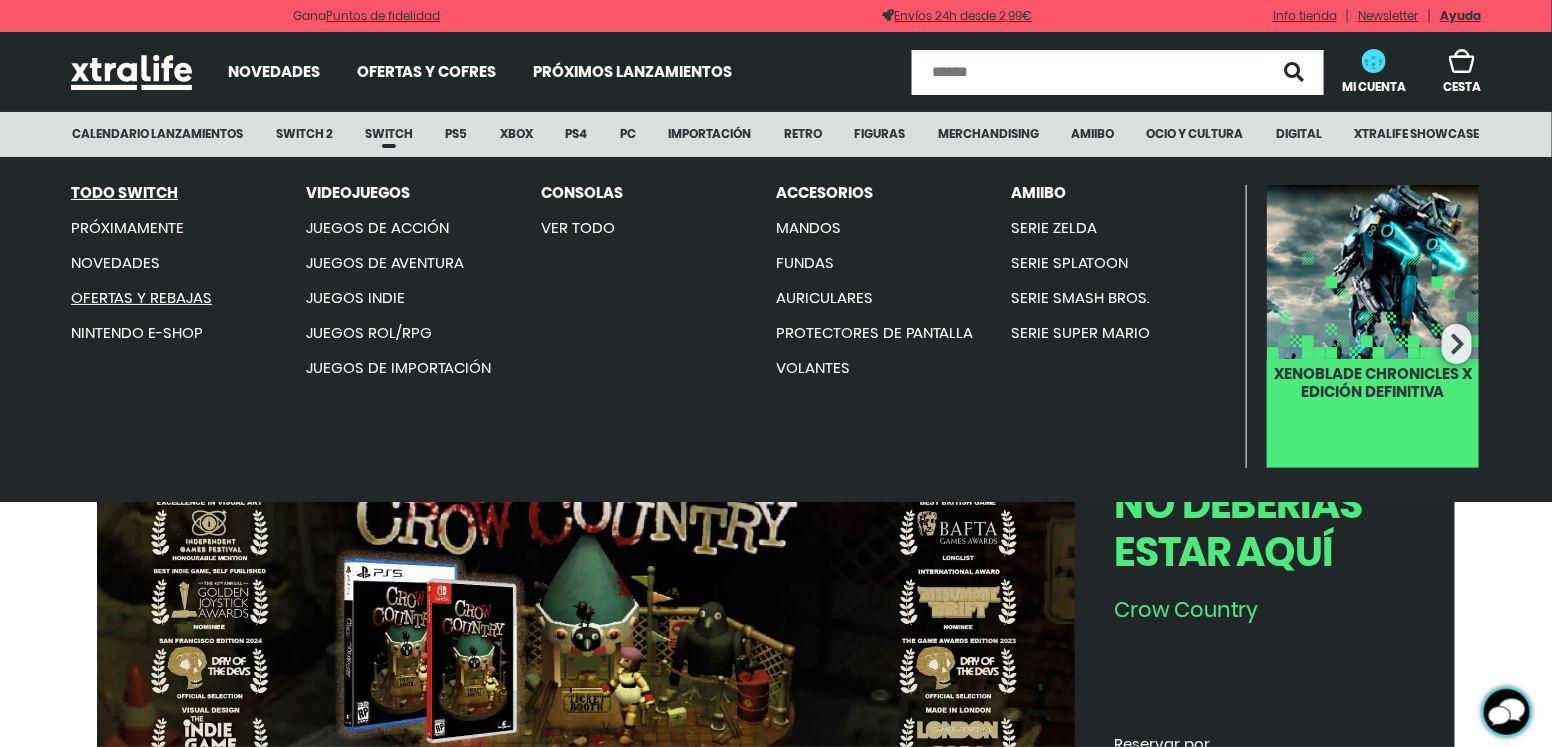 click on "Ofertas y Rebajas" at bounding box center (141, 298) 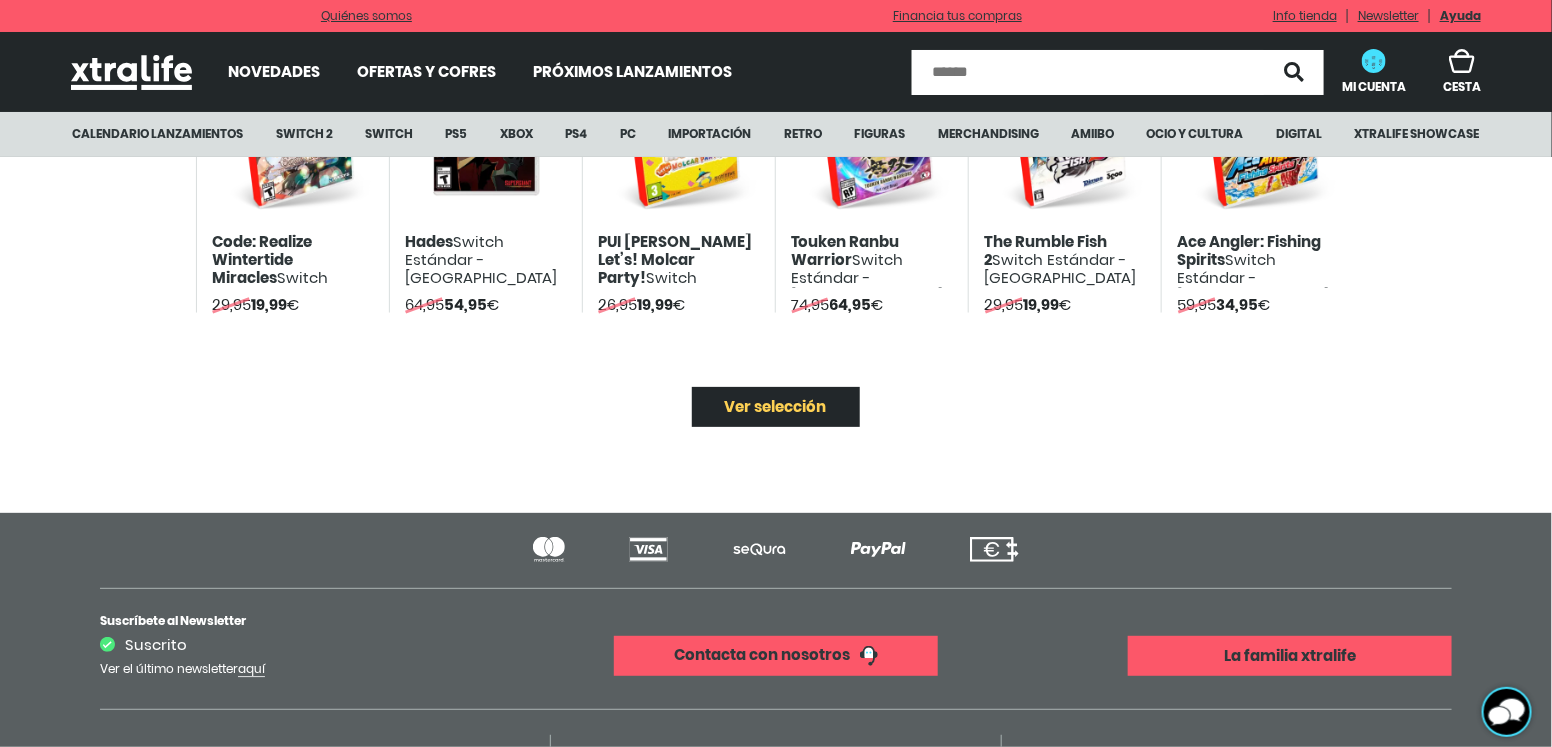 scroll, scrollTop: 1500, scrollLeft: 0, axis: vertical 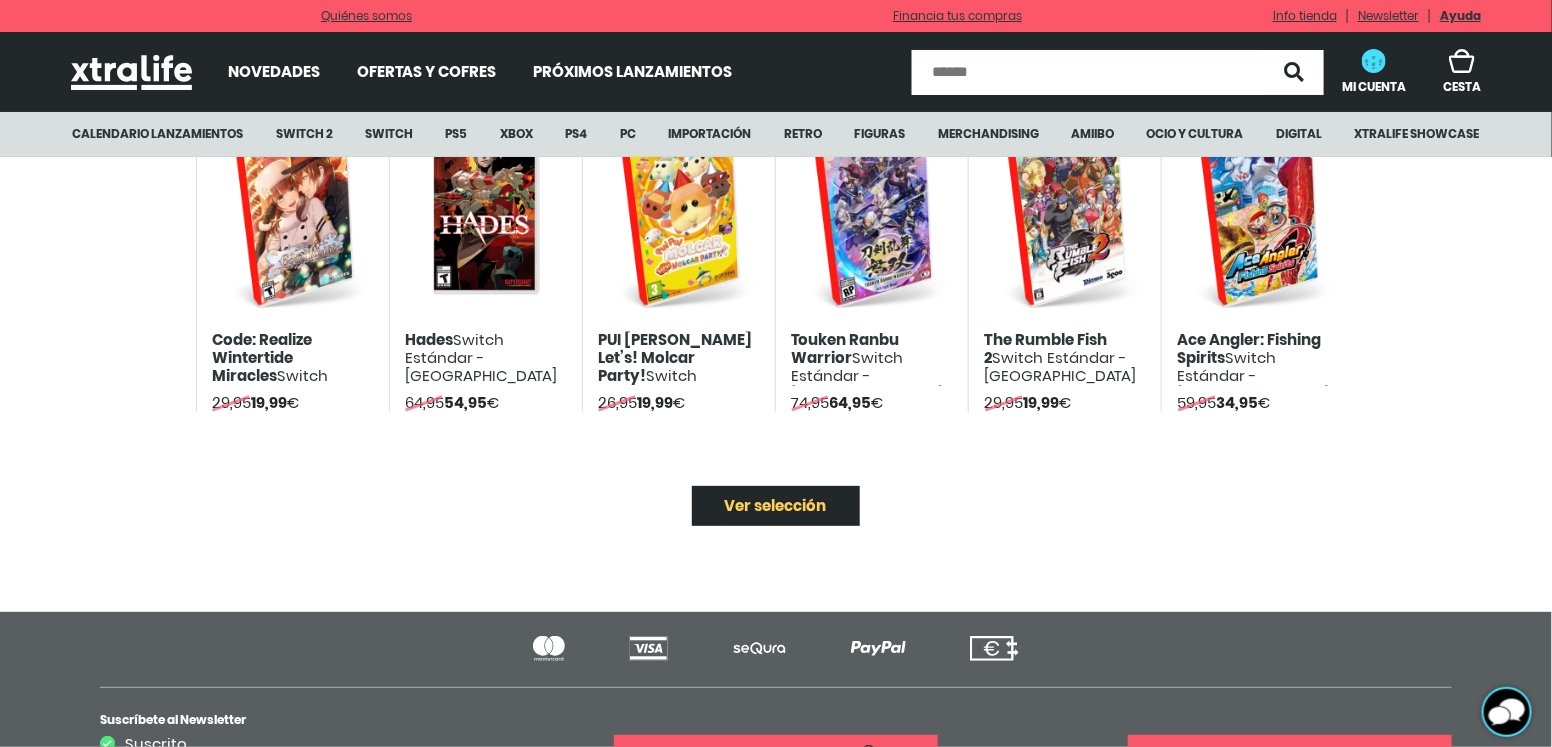 click on "Ver selección" 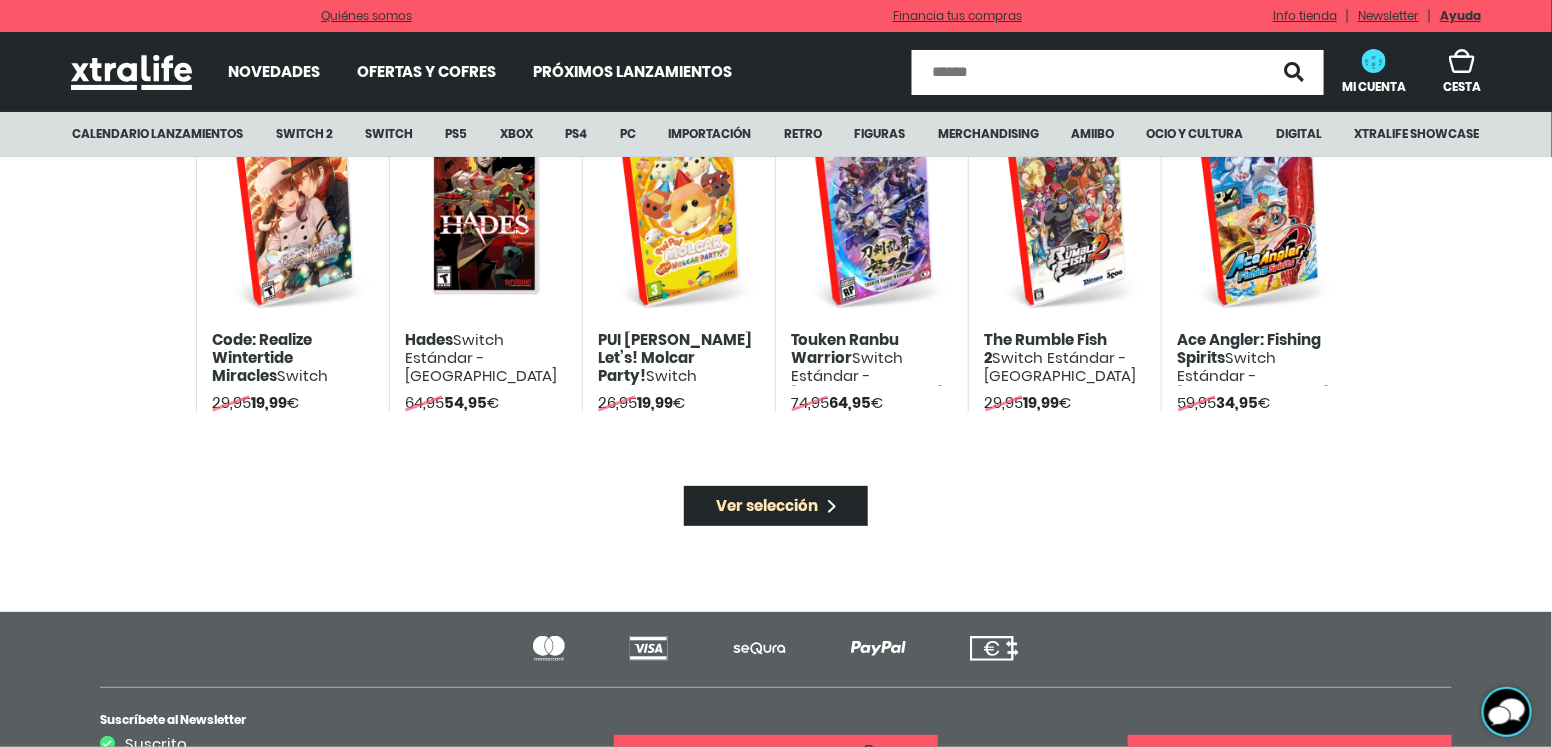 click on "Ver selección" 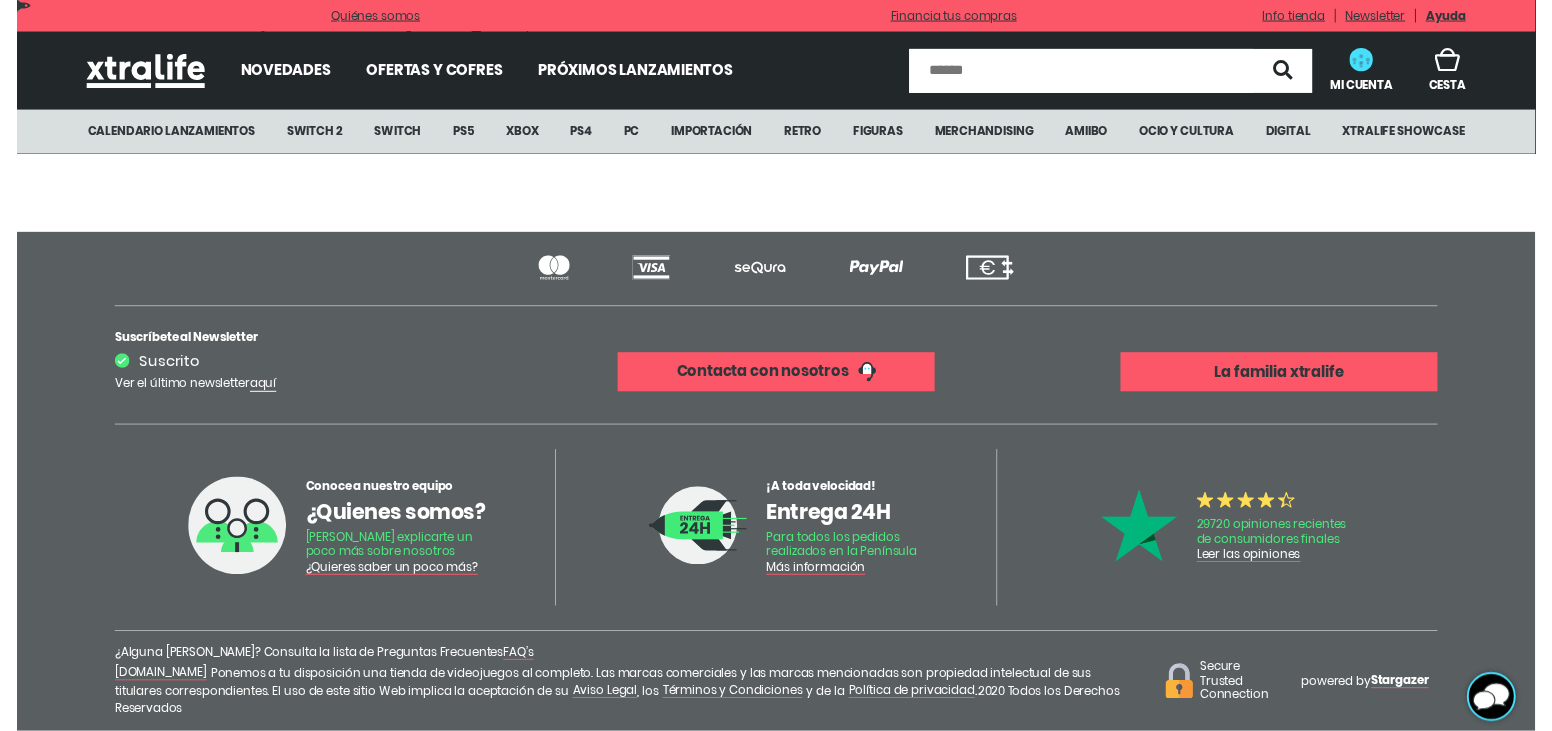 scroll, scrollTop: 0, scrollLeft: 0, axis: both 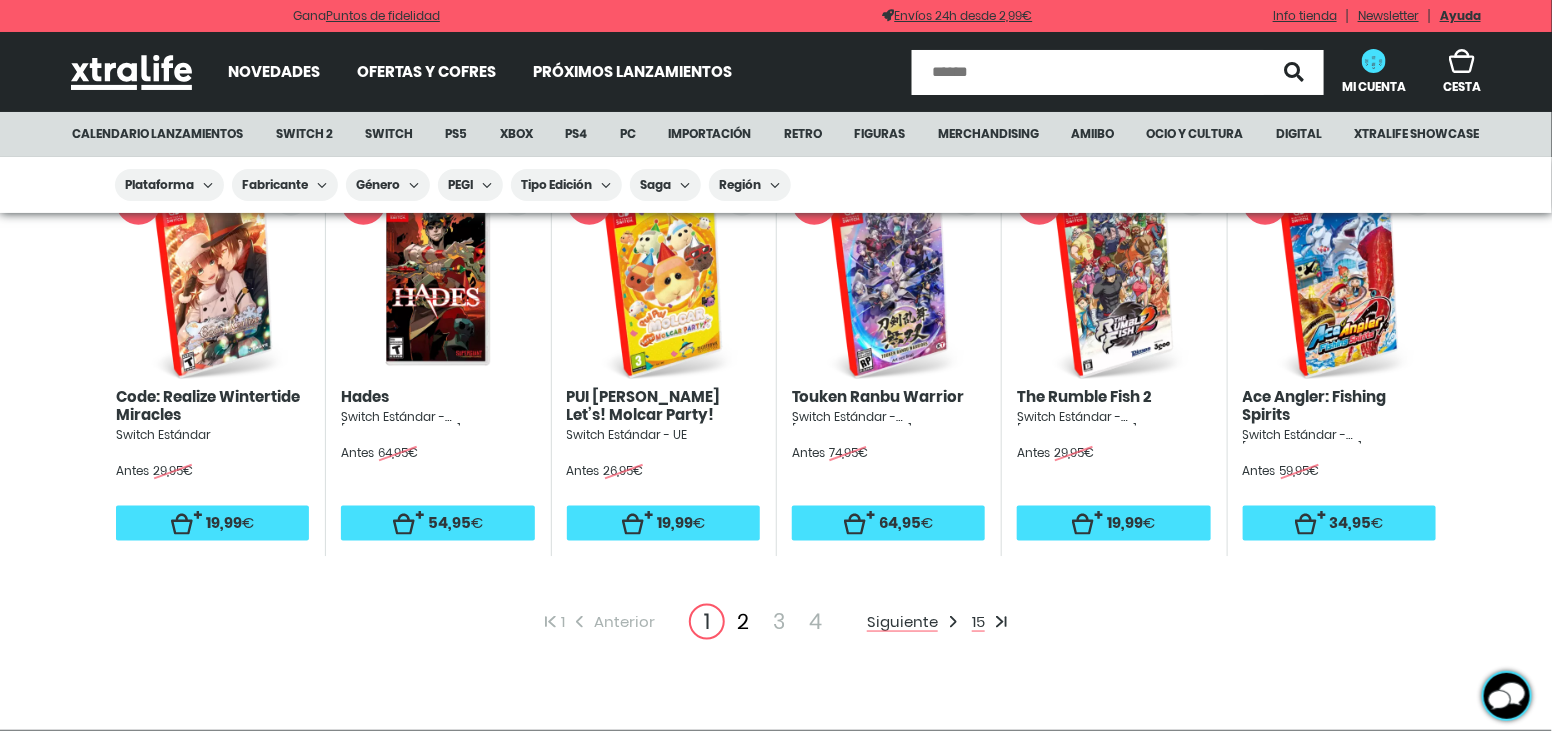 click on "2" 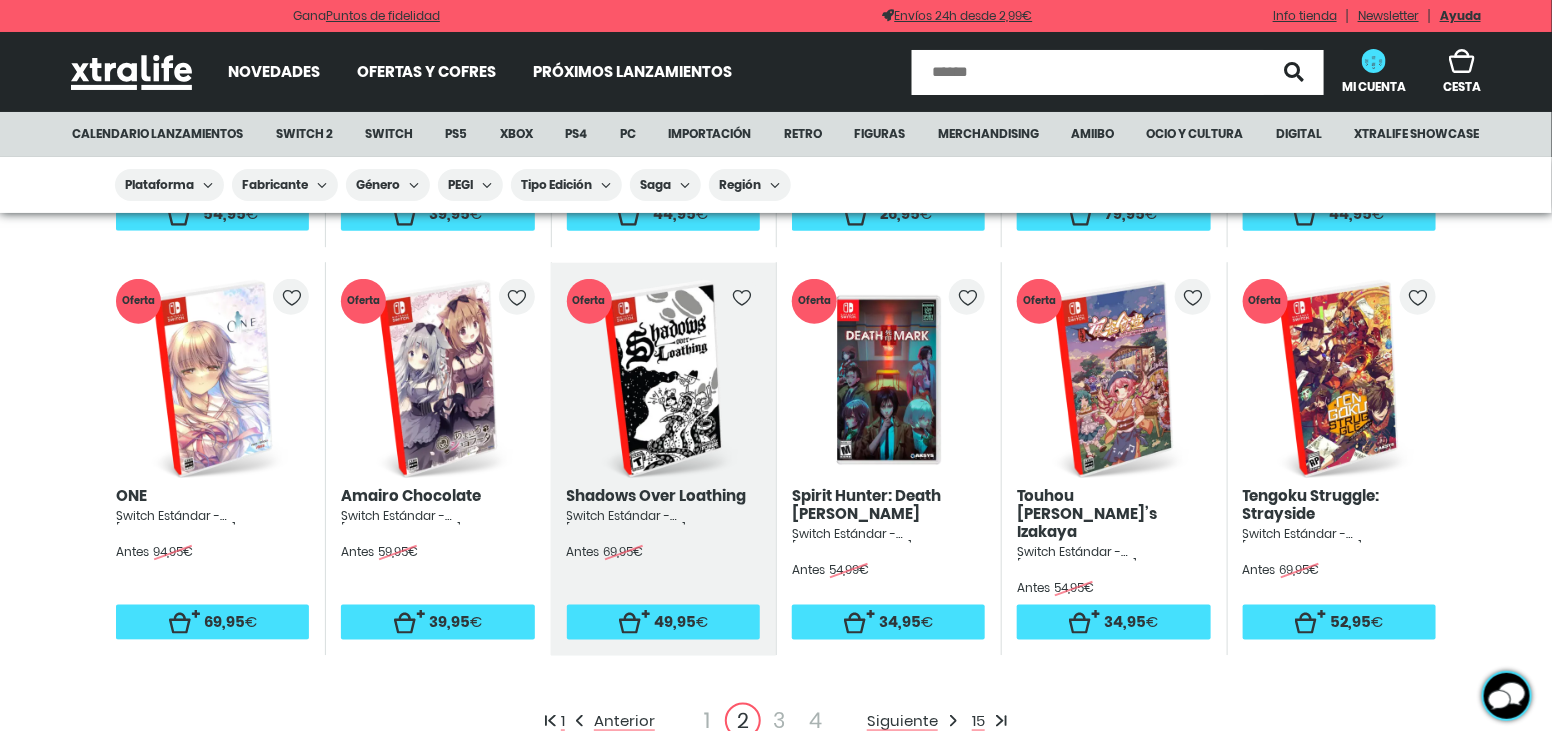 scroll, scrollTop: 799, scrollLeft: 0, axis: vertical 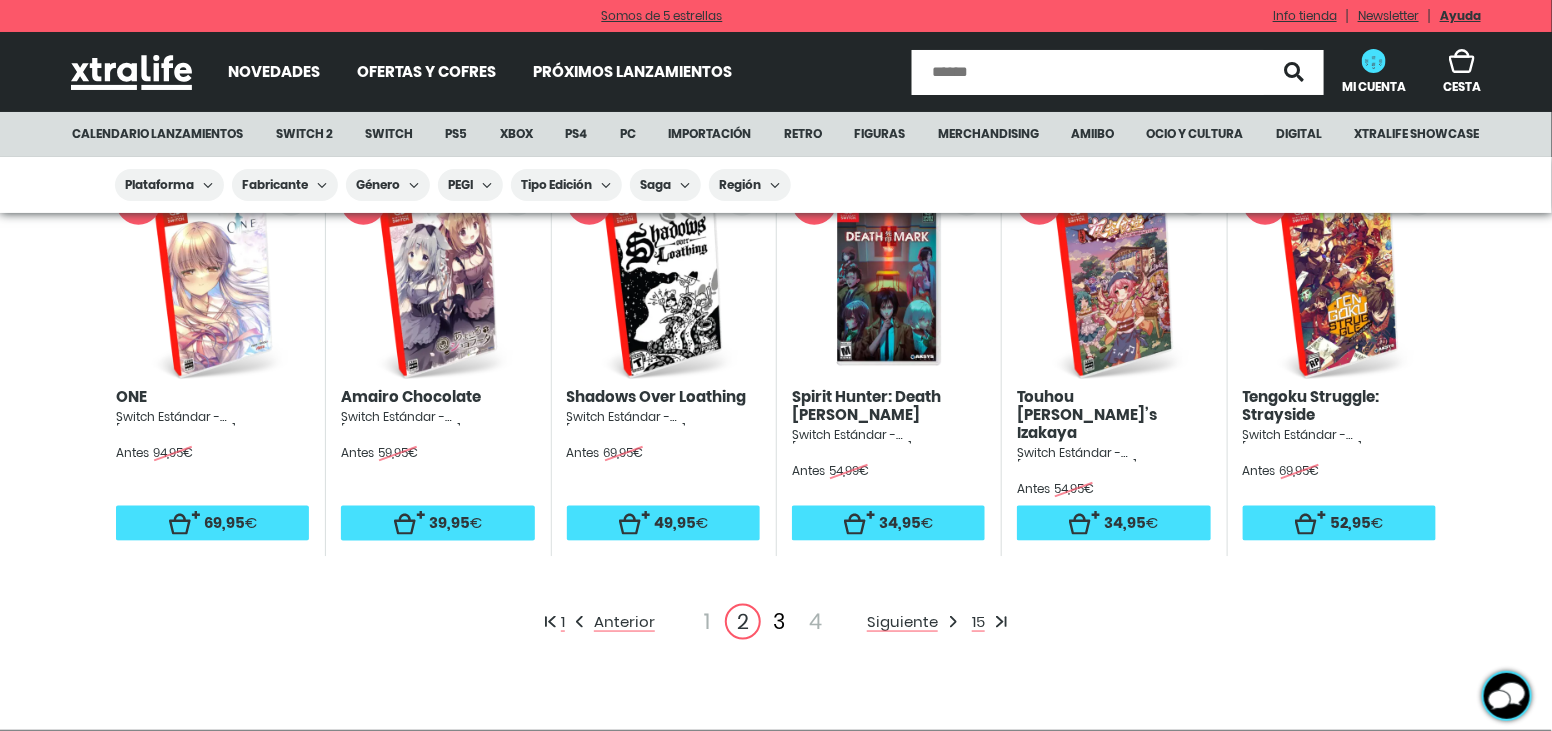 click on "3" 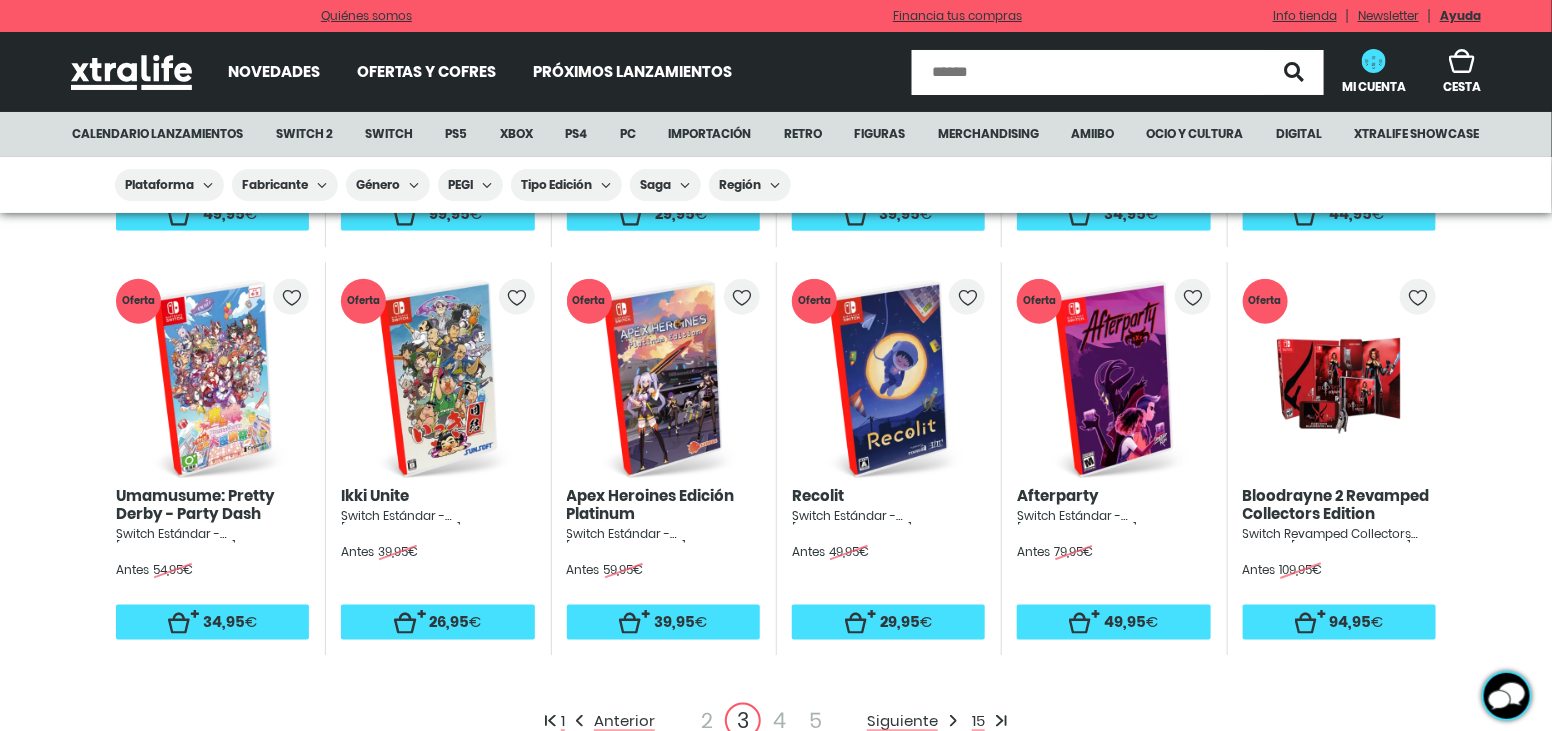 scroll, scrollTop: 1100, scrollLeft: 0, axis: vertical 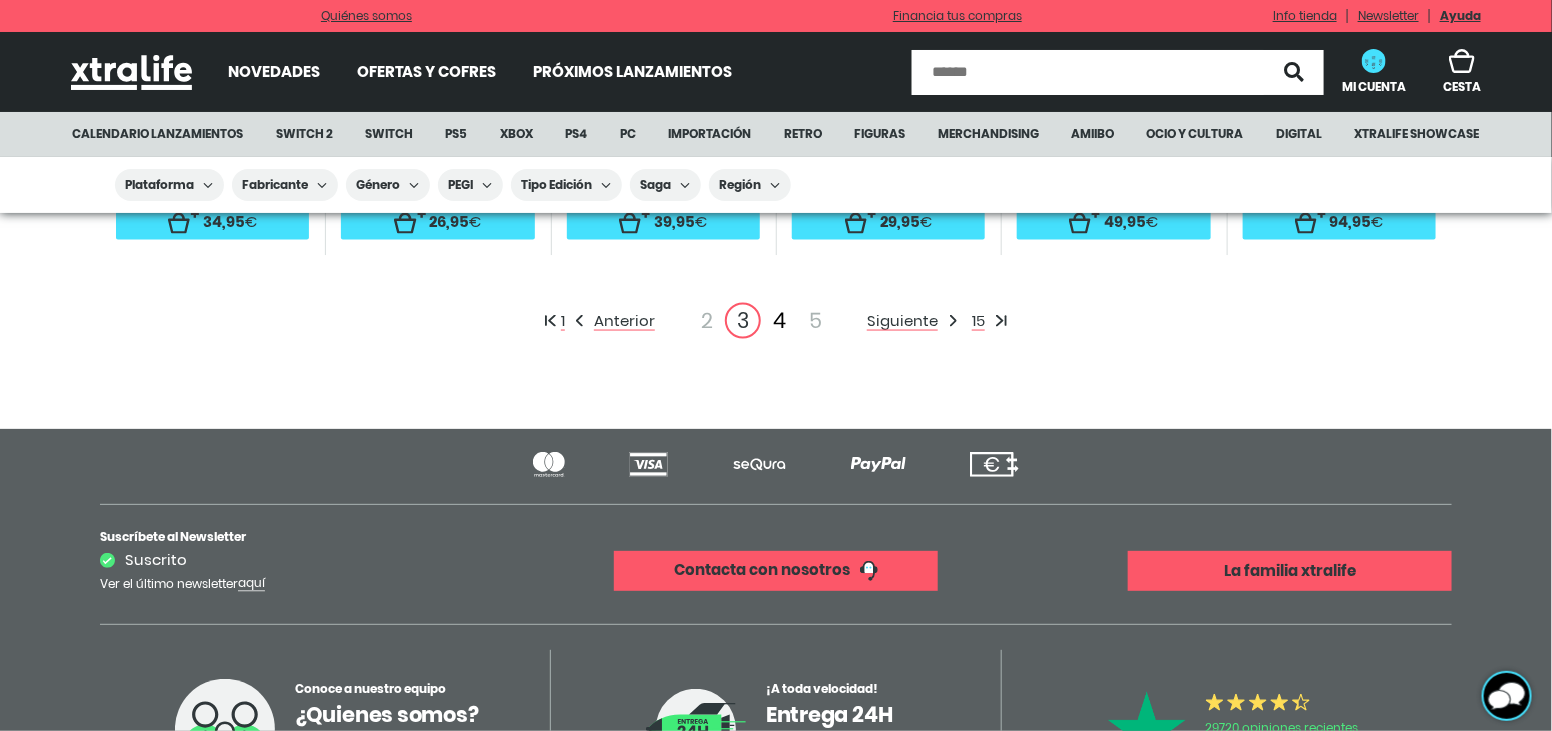 click on "4" 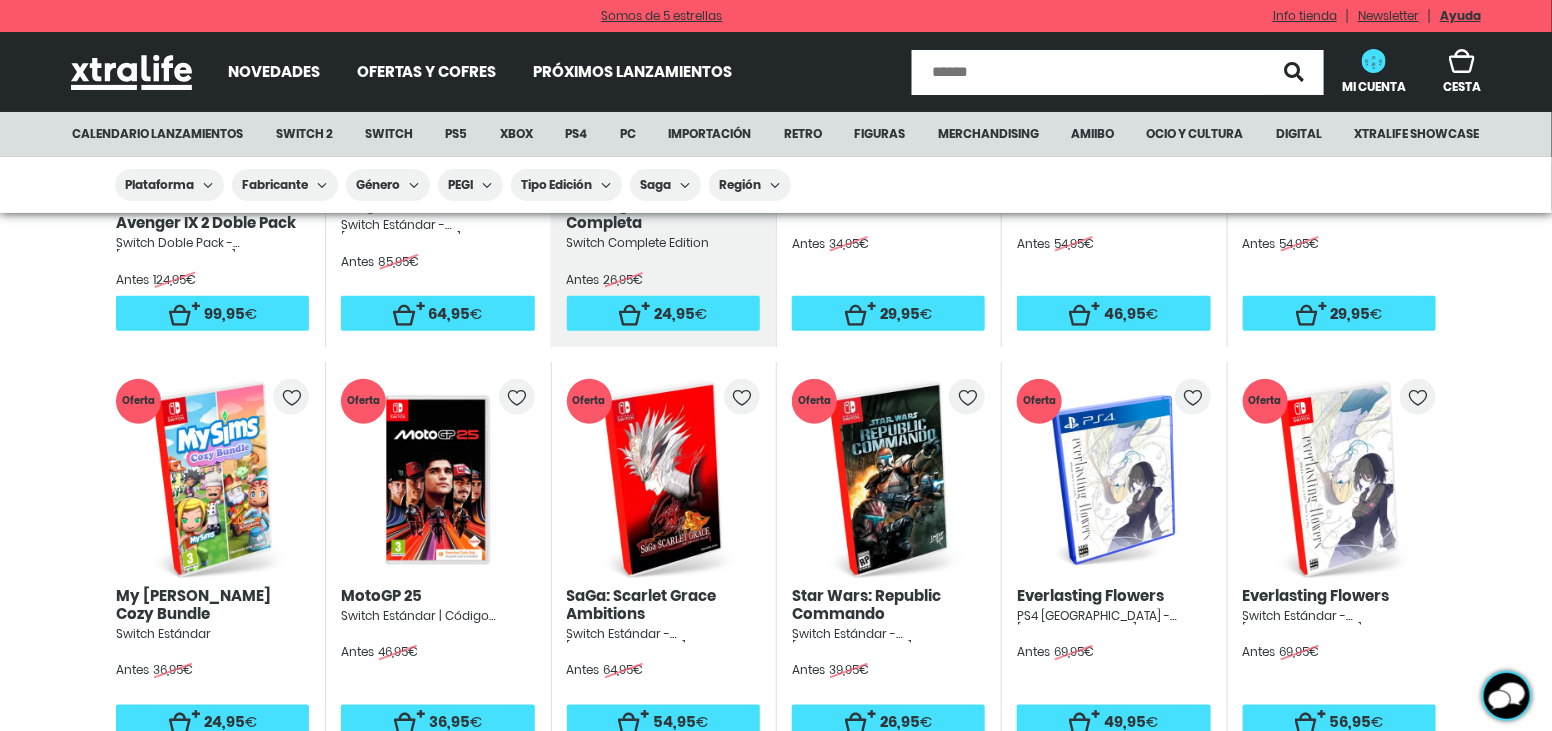scroll, scrollTop: 799, scrollLeft: 0, axis: vertical 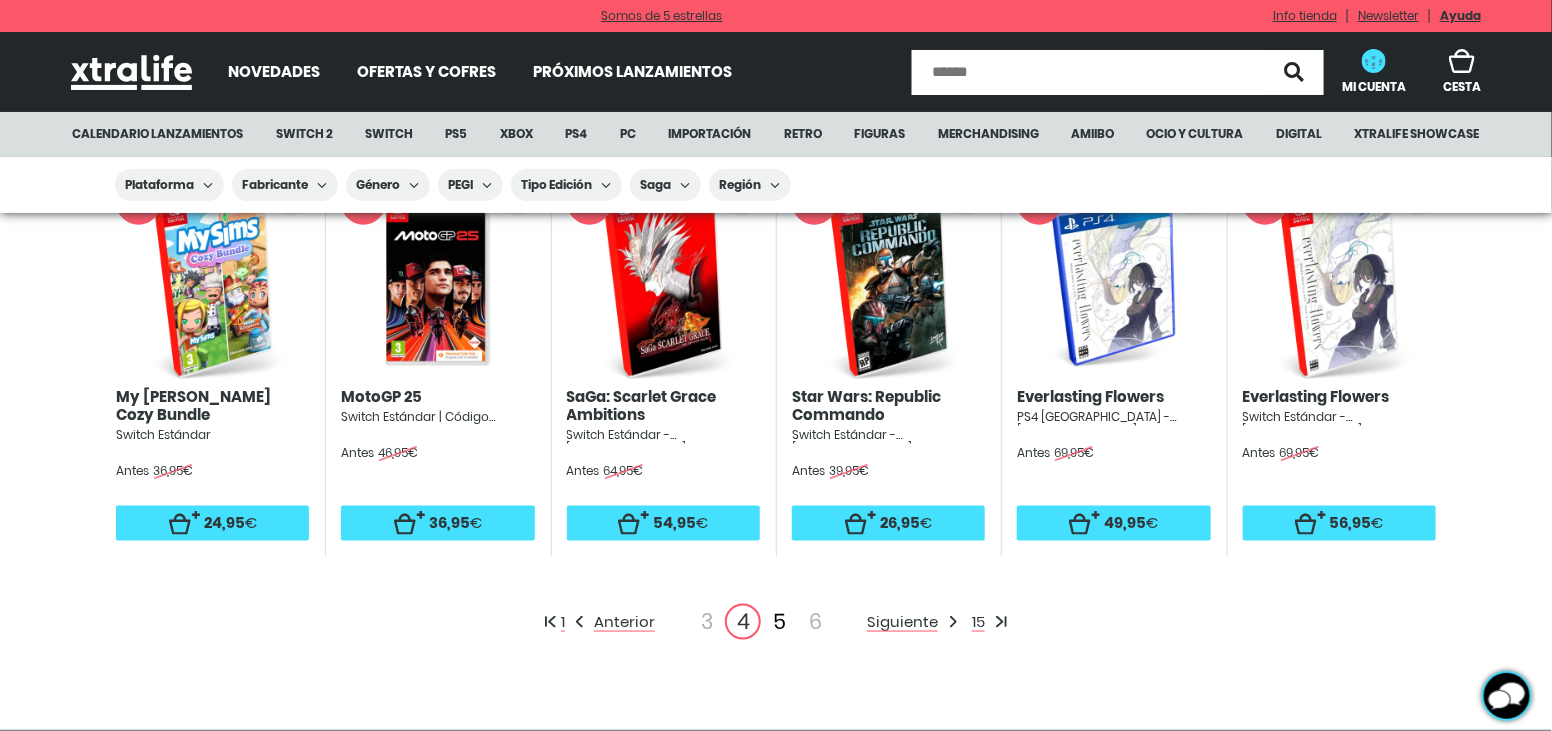 click on "5" 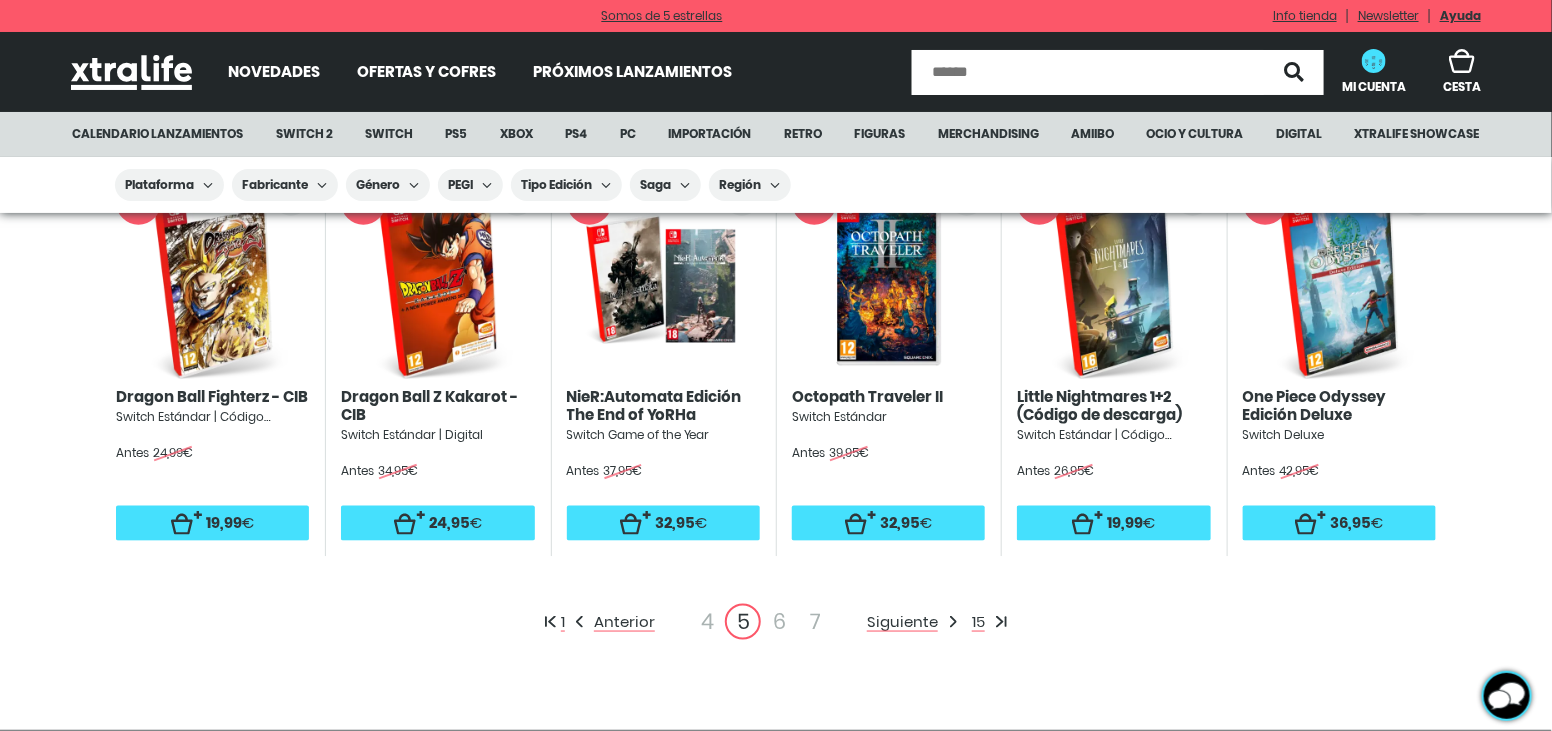 scroll, scrollTop: 700, scrollLeft: 0, axis: vertical 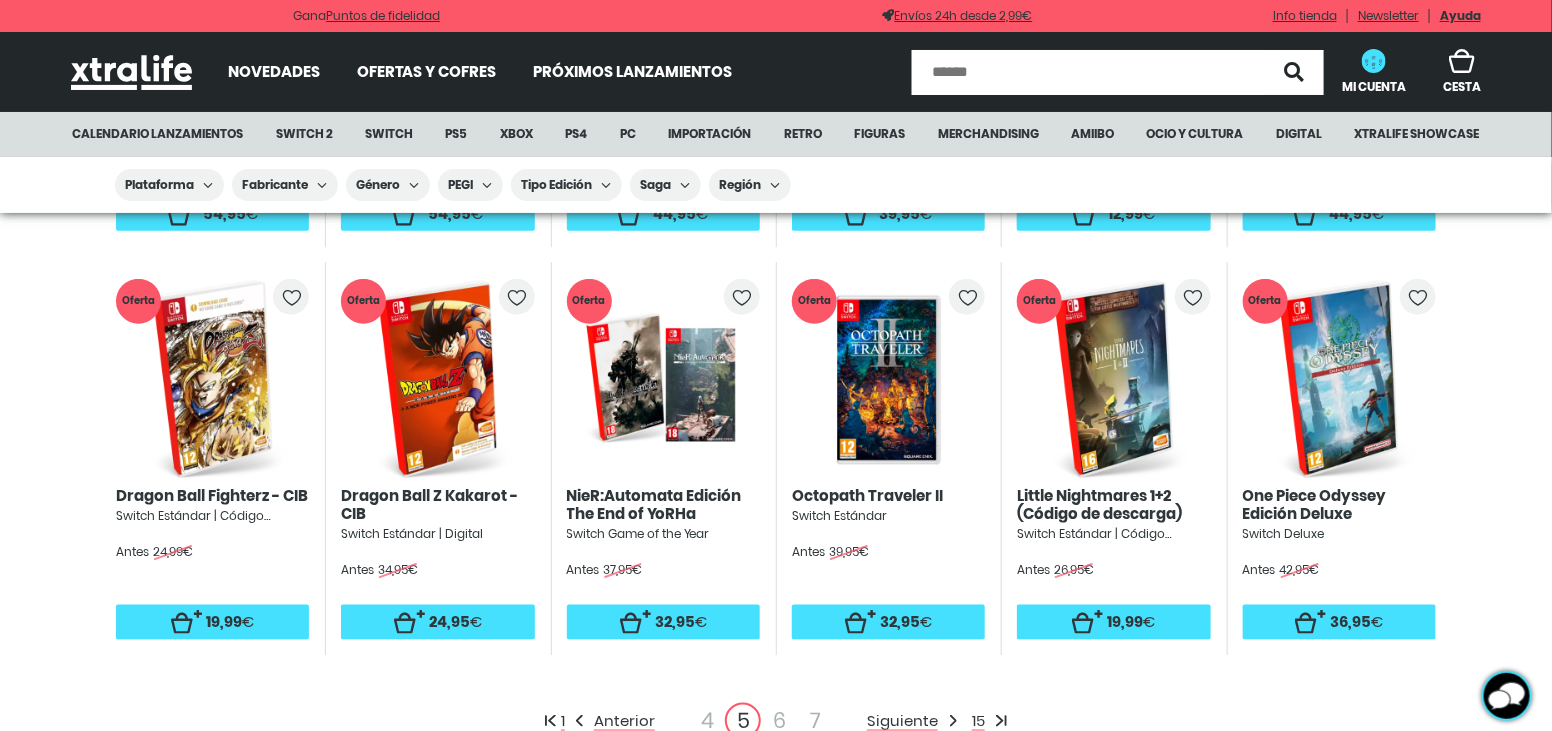 drag, startPoint x: 285, startPoint y: 0, endPoint x: 61, endPoint y: 47, distance: 228.8777 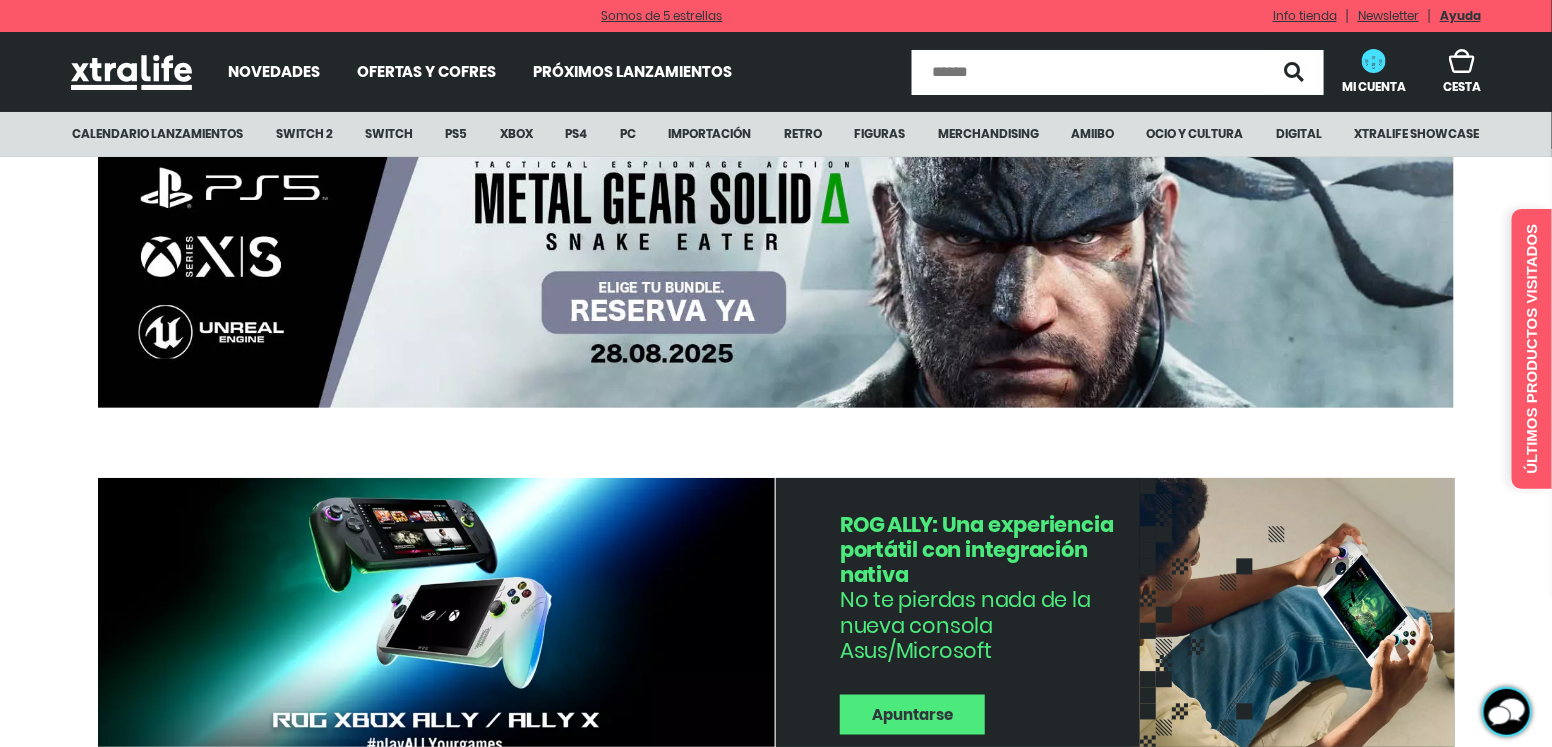 scroll, scrollTop: 700, scrollLeft: 0, axis: vertical 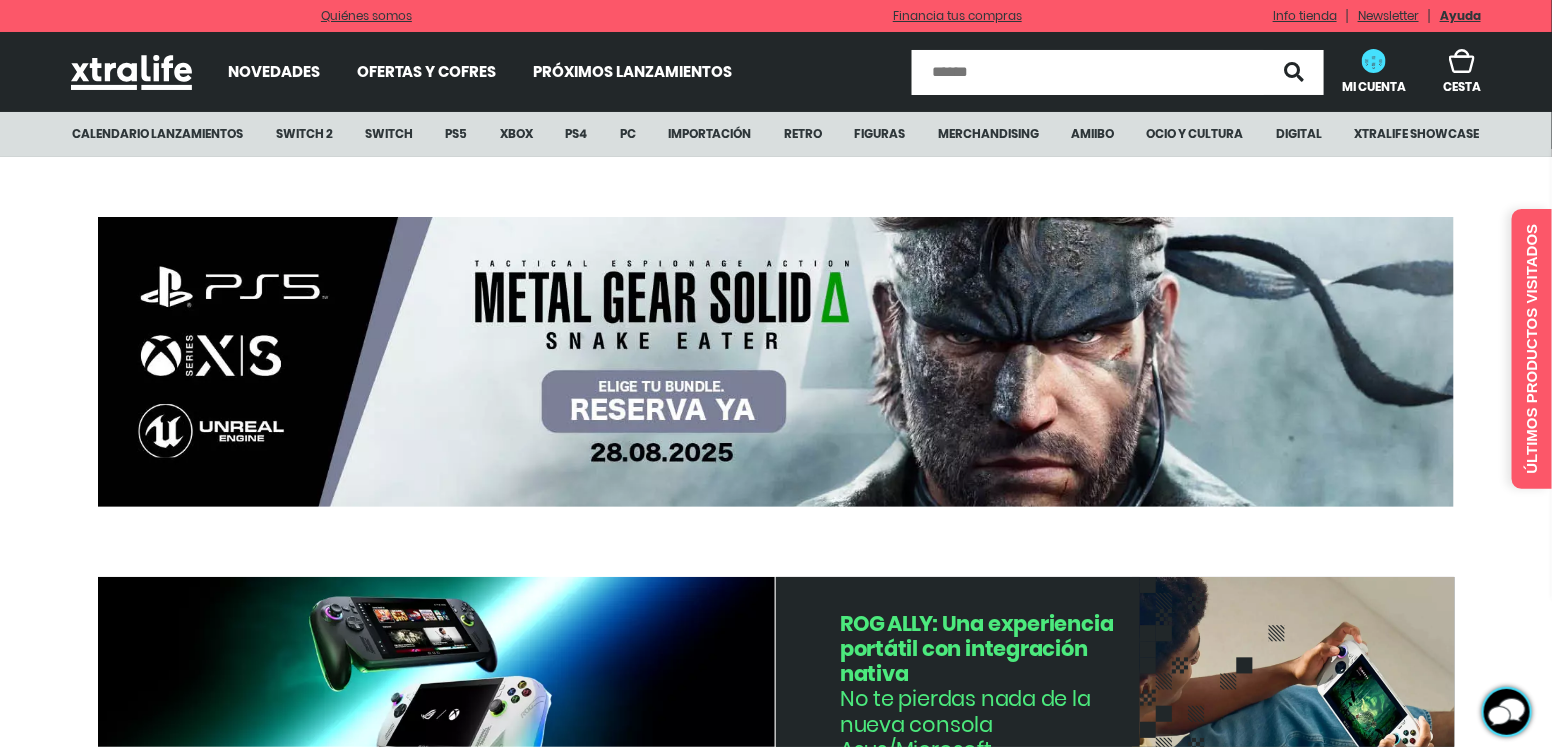click 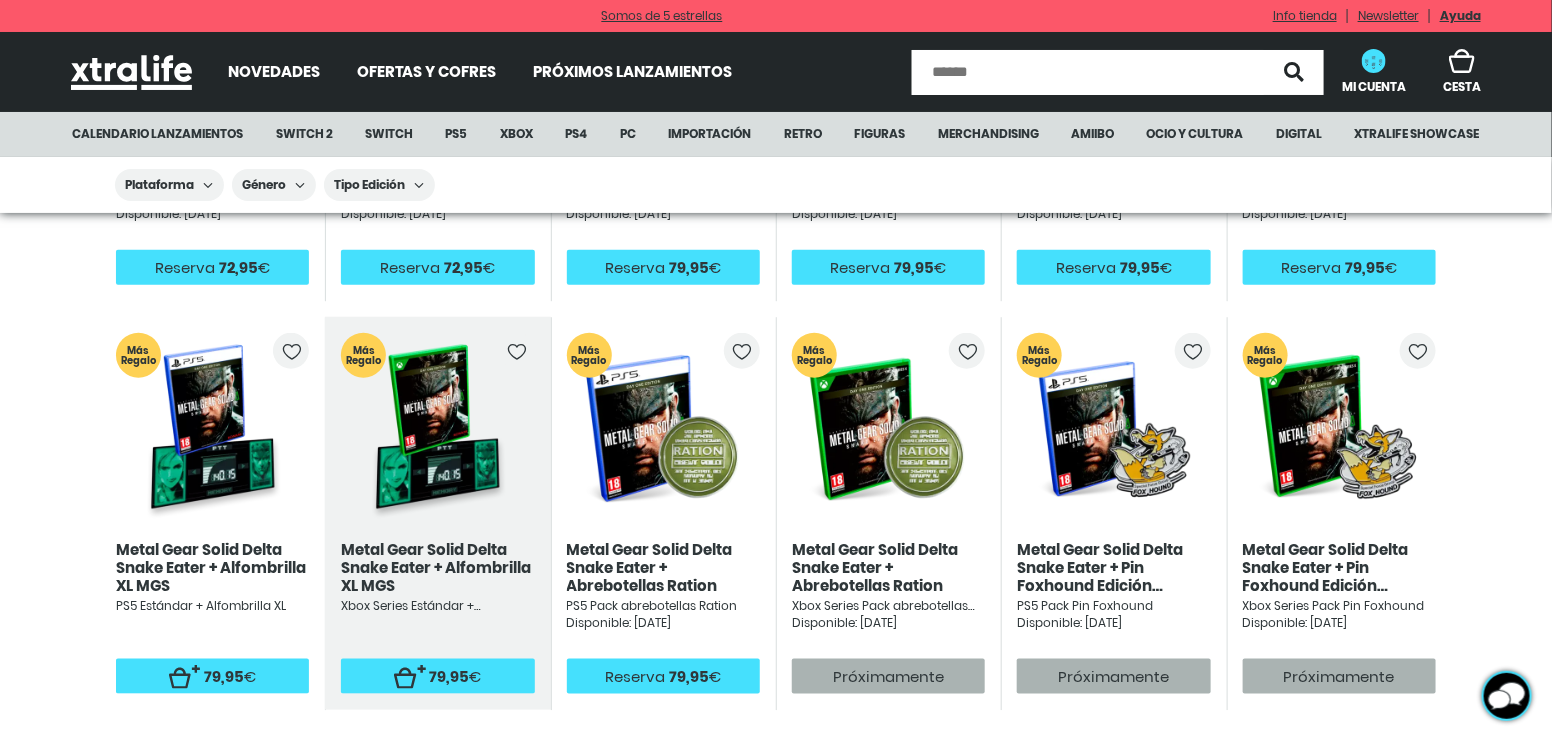 scroll, scrollTop: 700, scrollLeft: 0, axis: vertical 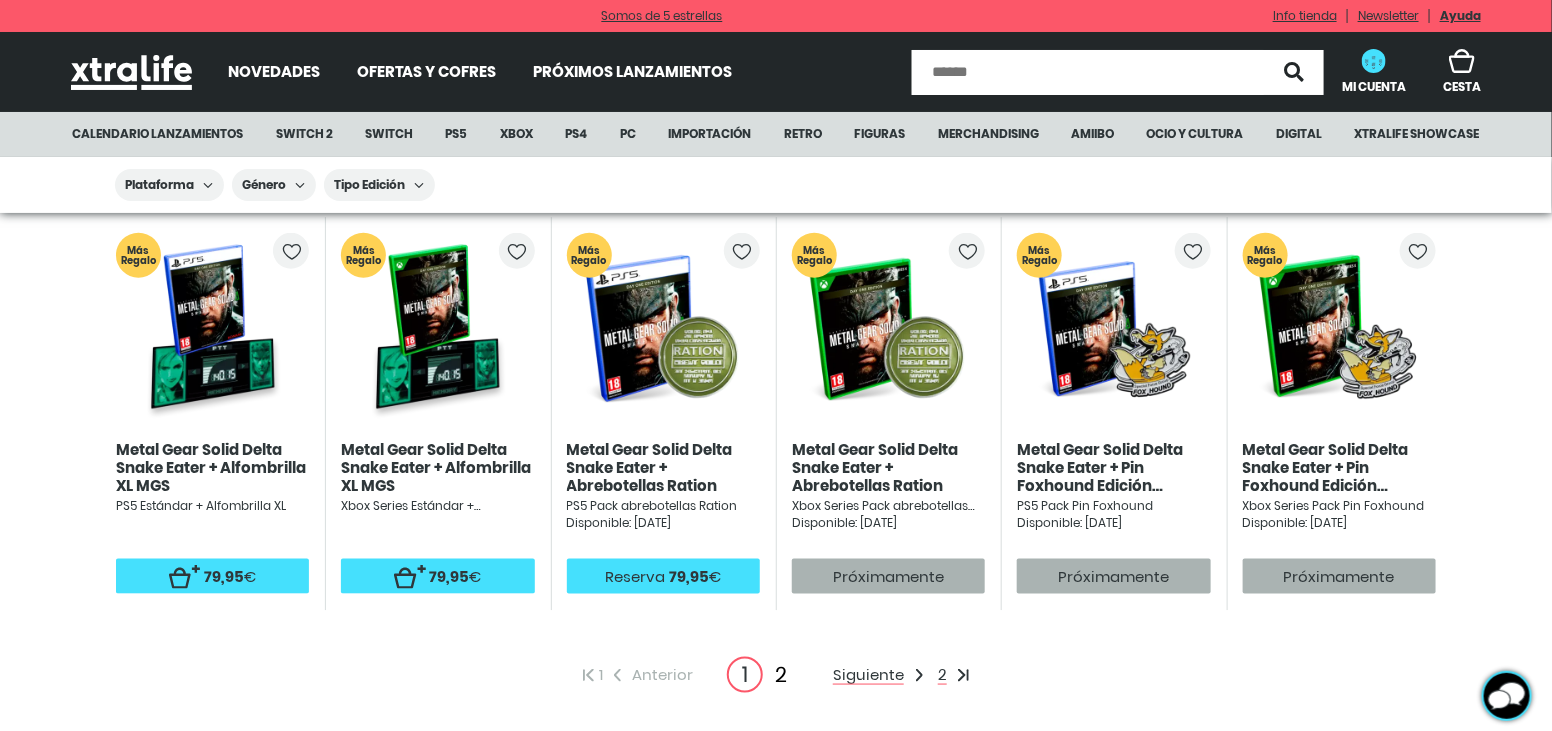 click on "2" 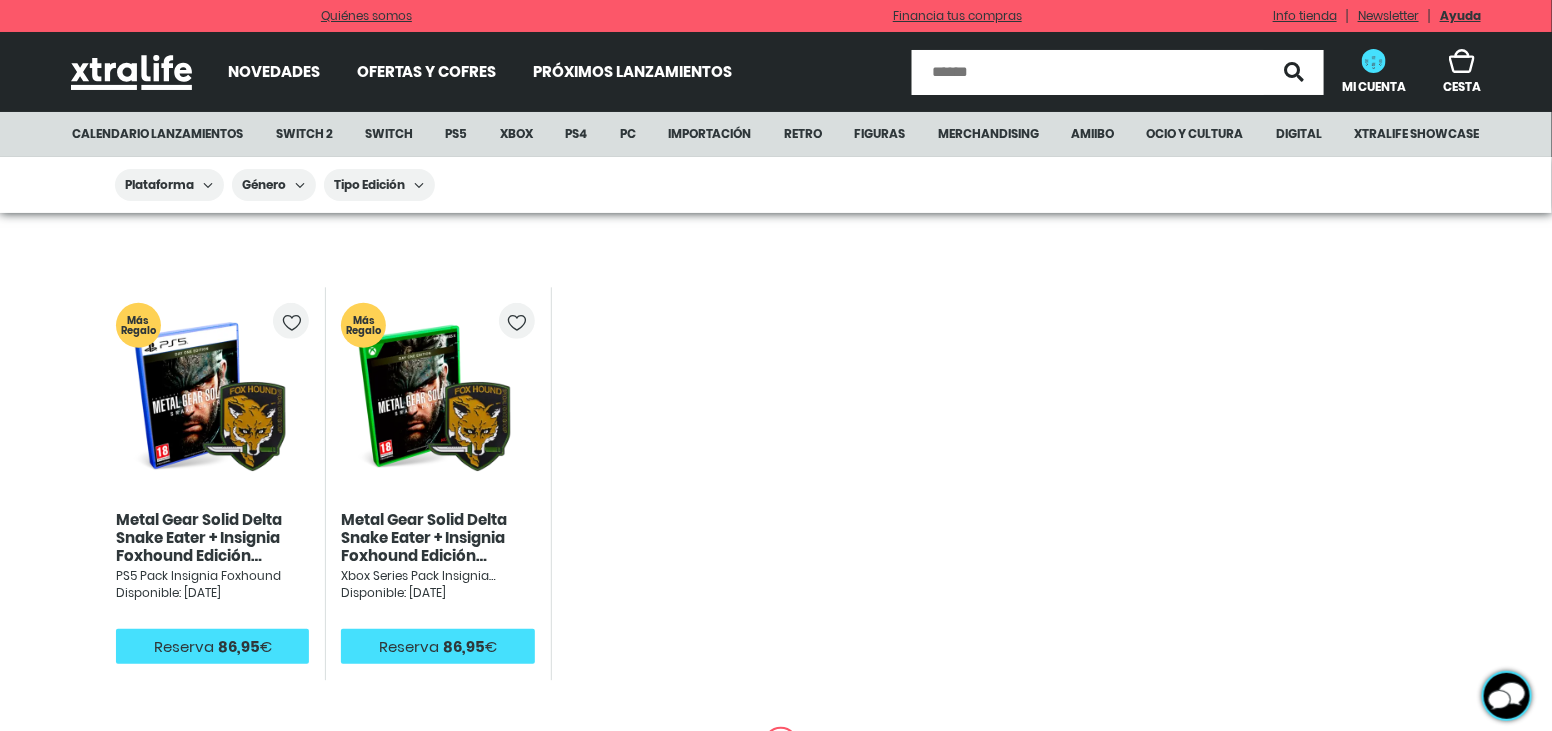 scroll, scrollTop: 499, scrollLeft: 0, axis: vertical 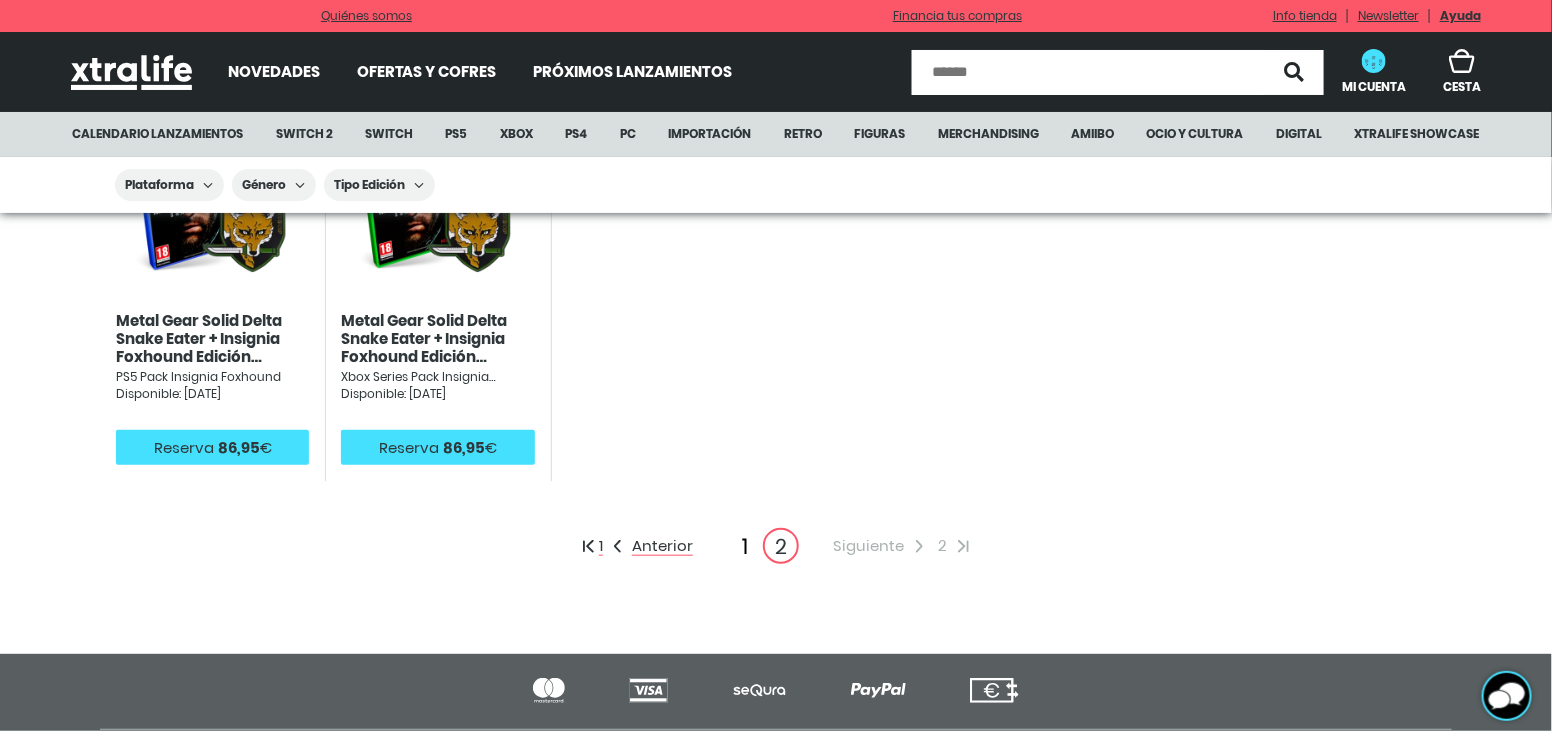 click on "1" 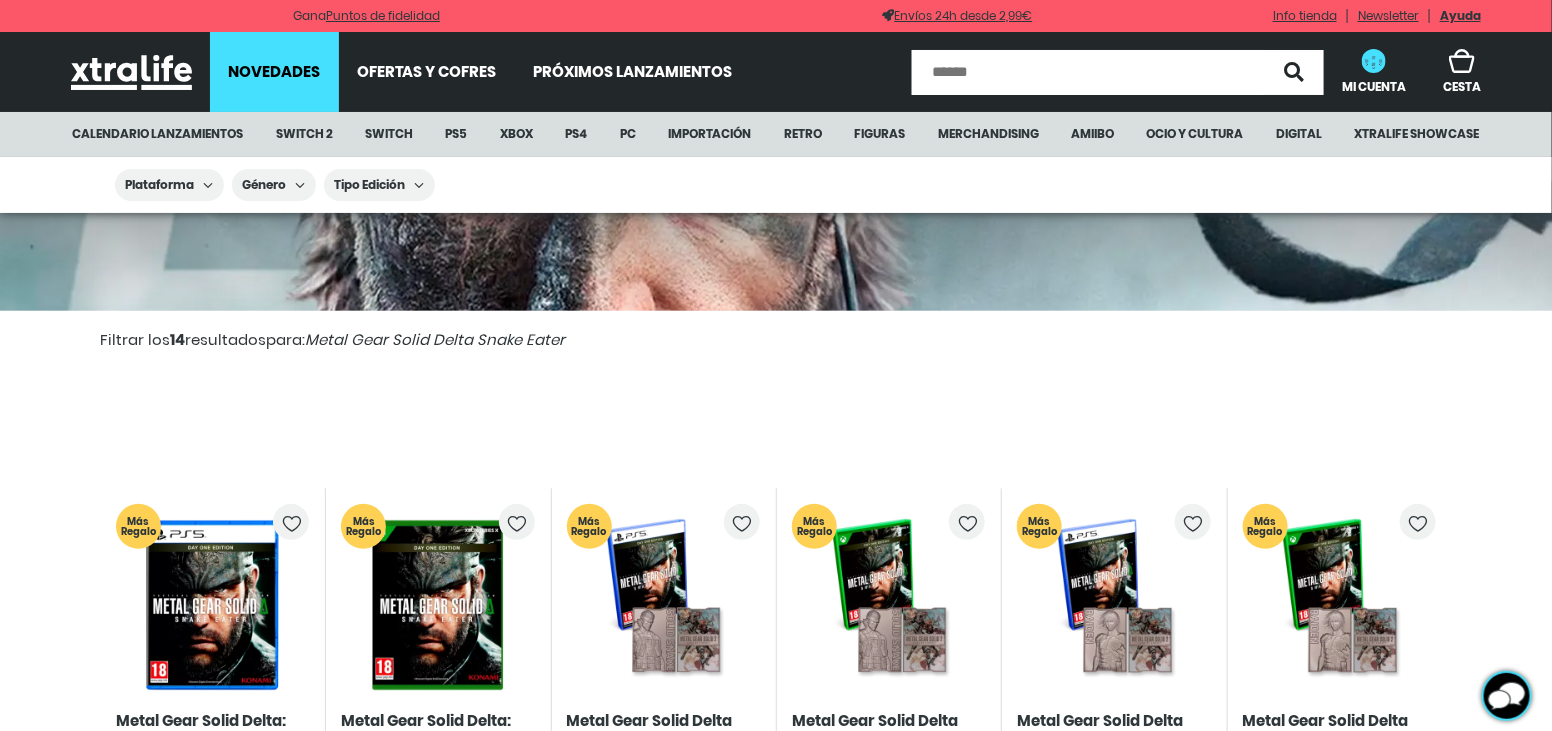 scroll, scrollTop: 0, scrollLeft: 0, axis: both 